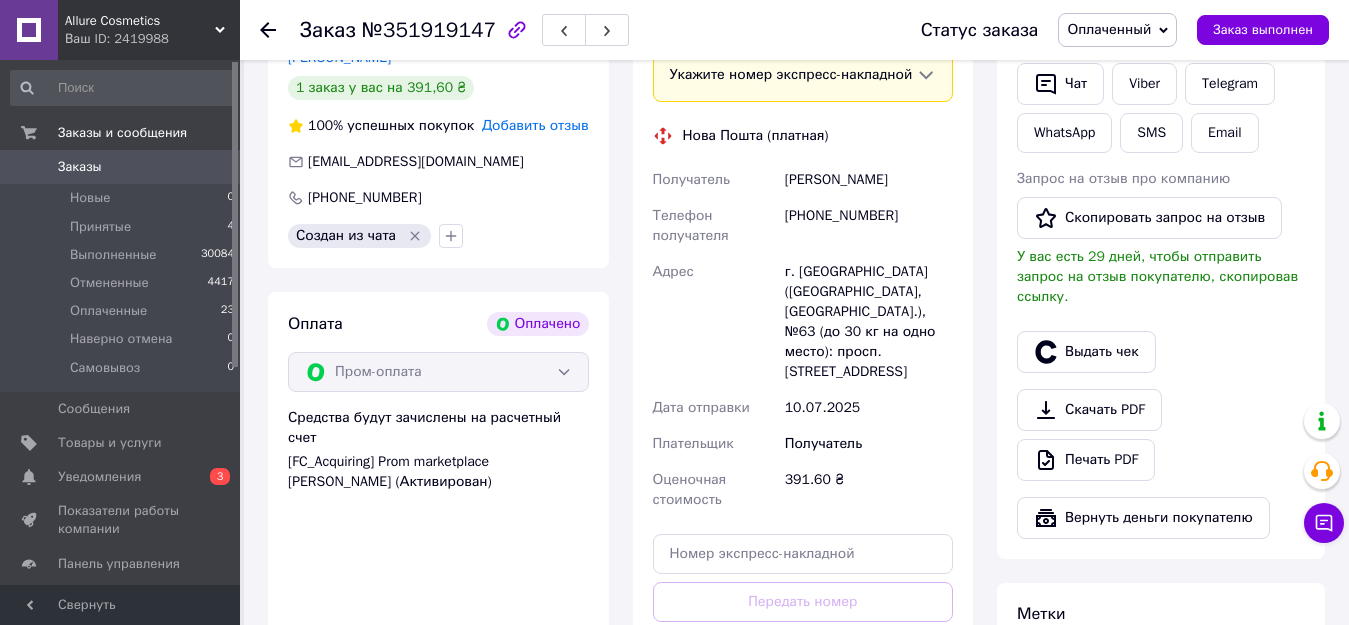 scroll, scrollTop: 700, scrollLeft: 0, axis: vertical 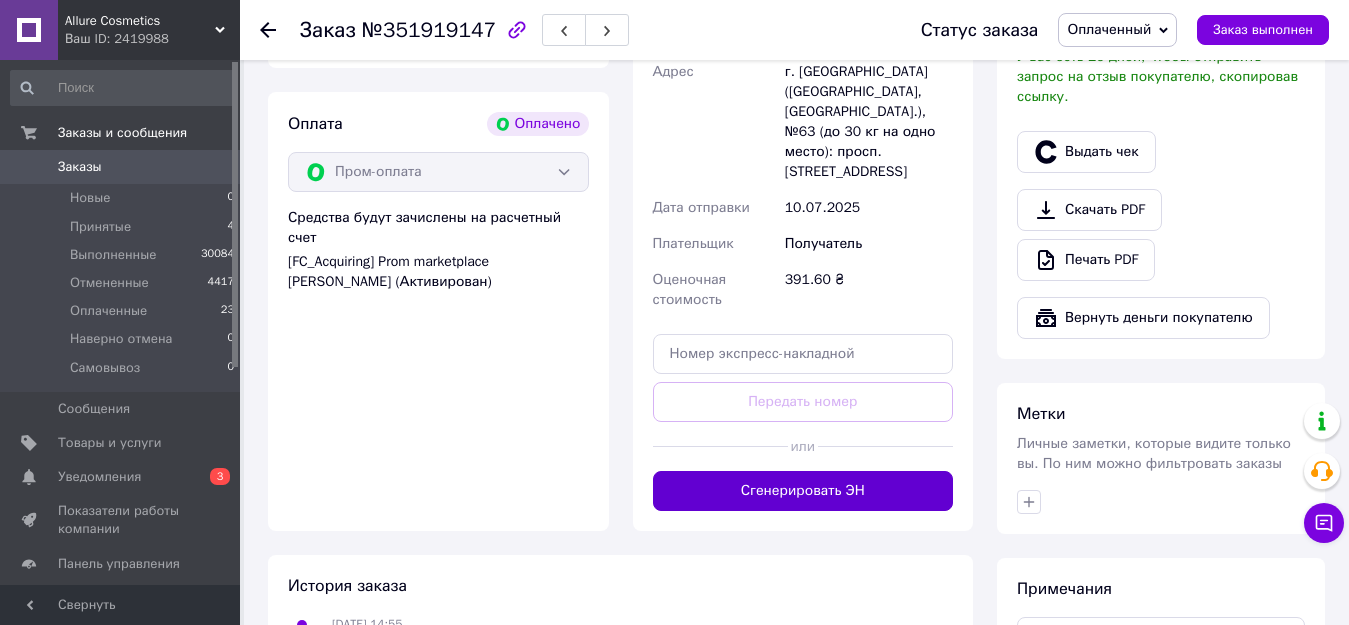 click on "Сгенерировать ЭН" at bounding box center [803, 491] 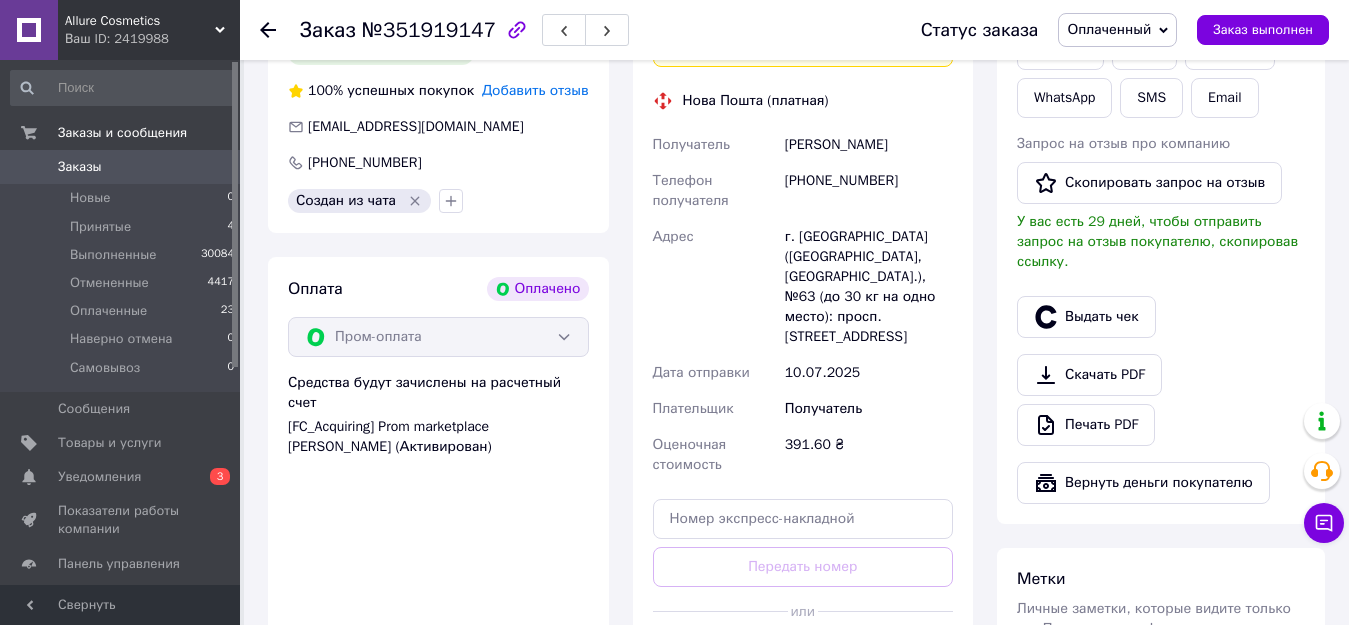 scroll, scrollTop: 500, scrollLeft: 0, axis: vertical 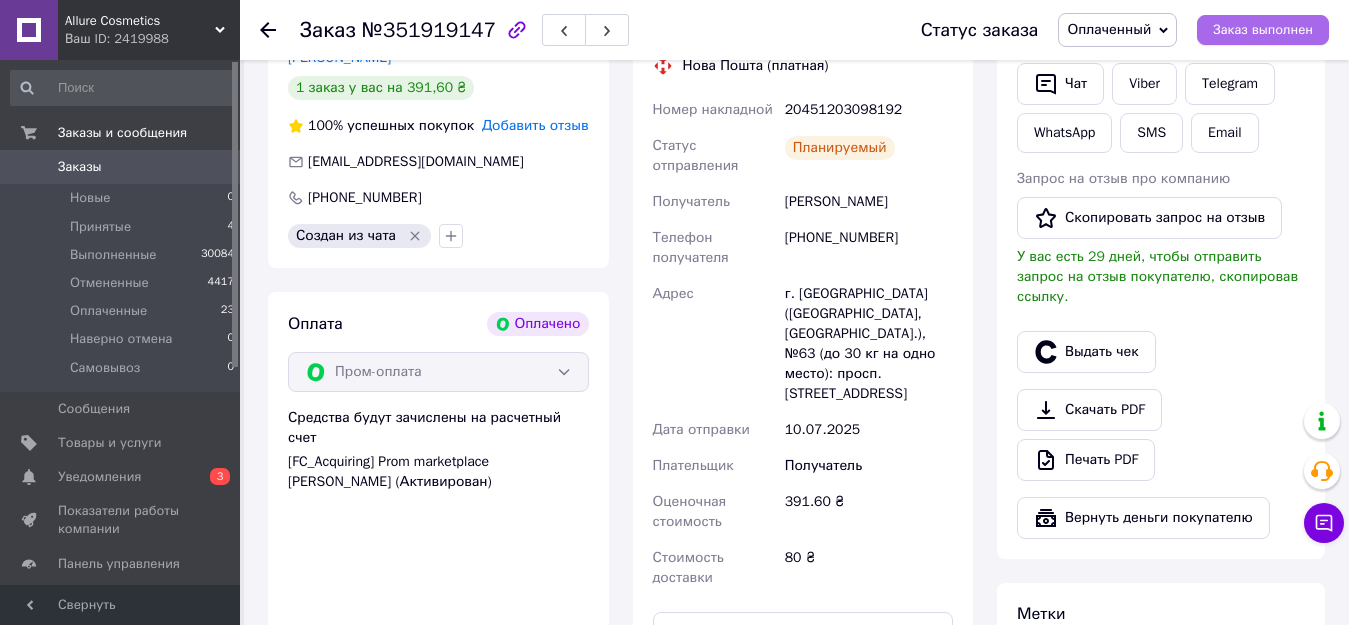 click on "Заказ выполнен" at bounding box center [1263, 30] 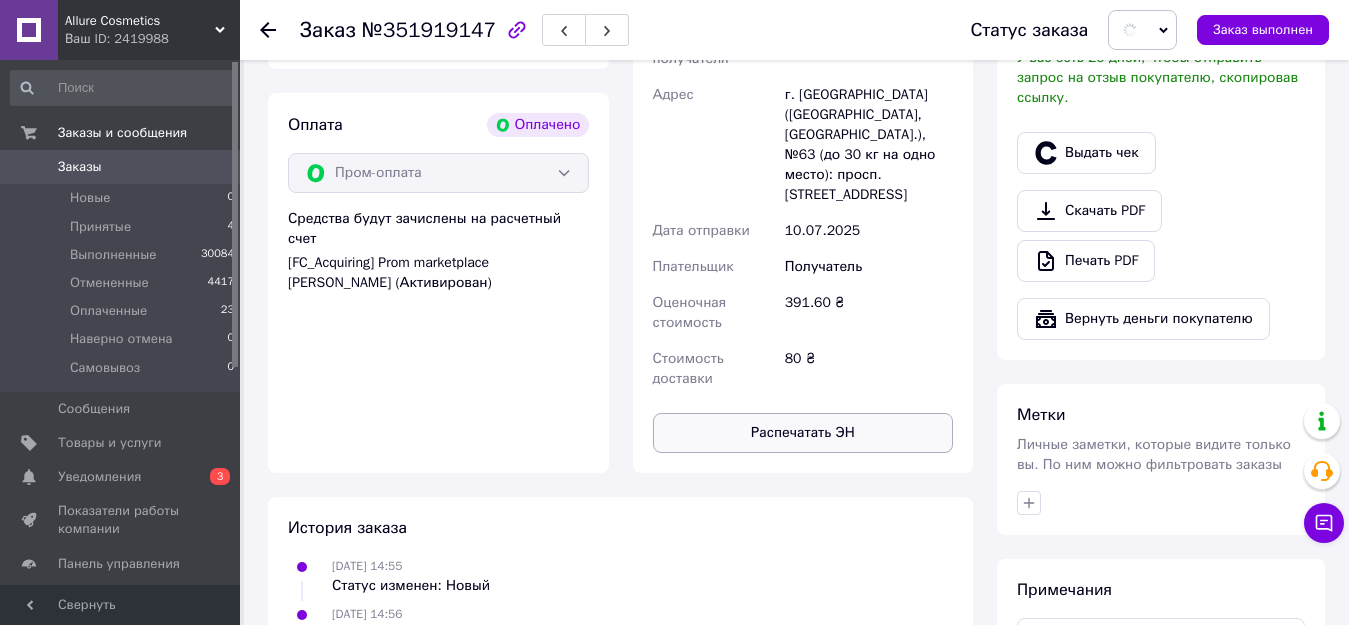scroll, scrollTop: 700, scrollLeft: 0, axis: vertical 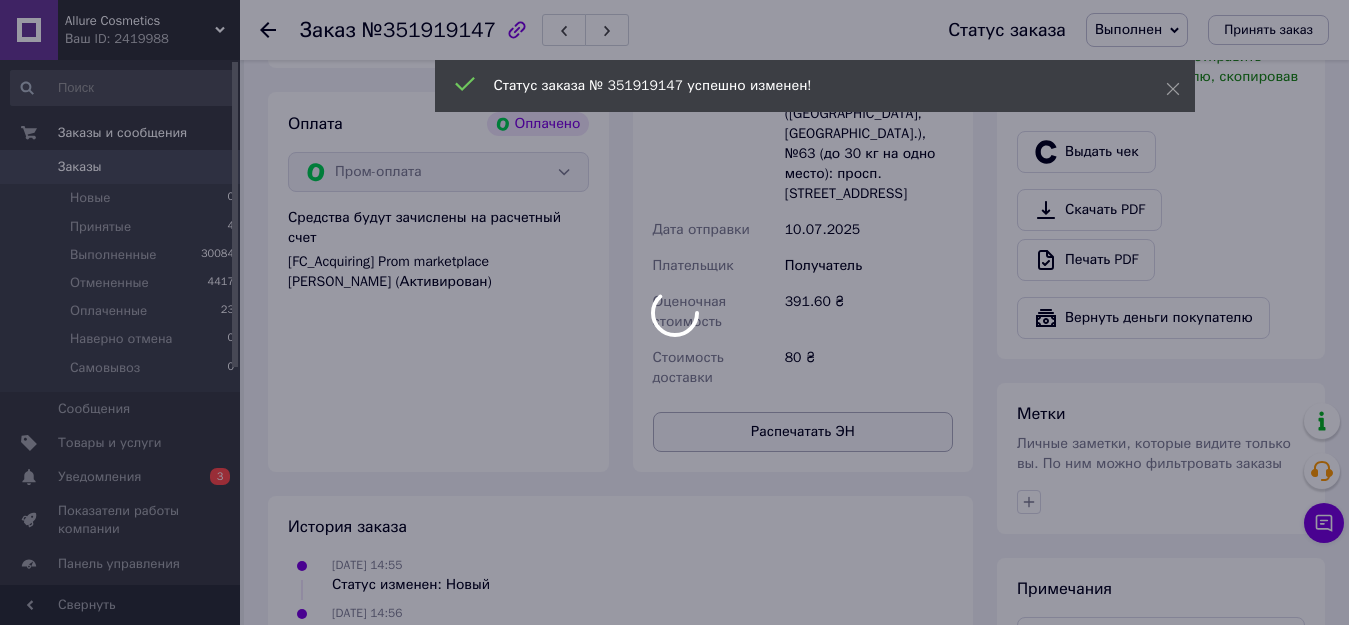click on "Распечатать ЭН" at bounding box center [803, 432] 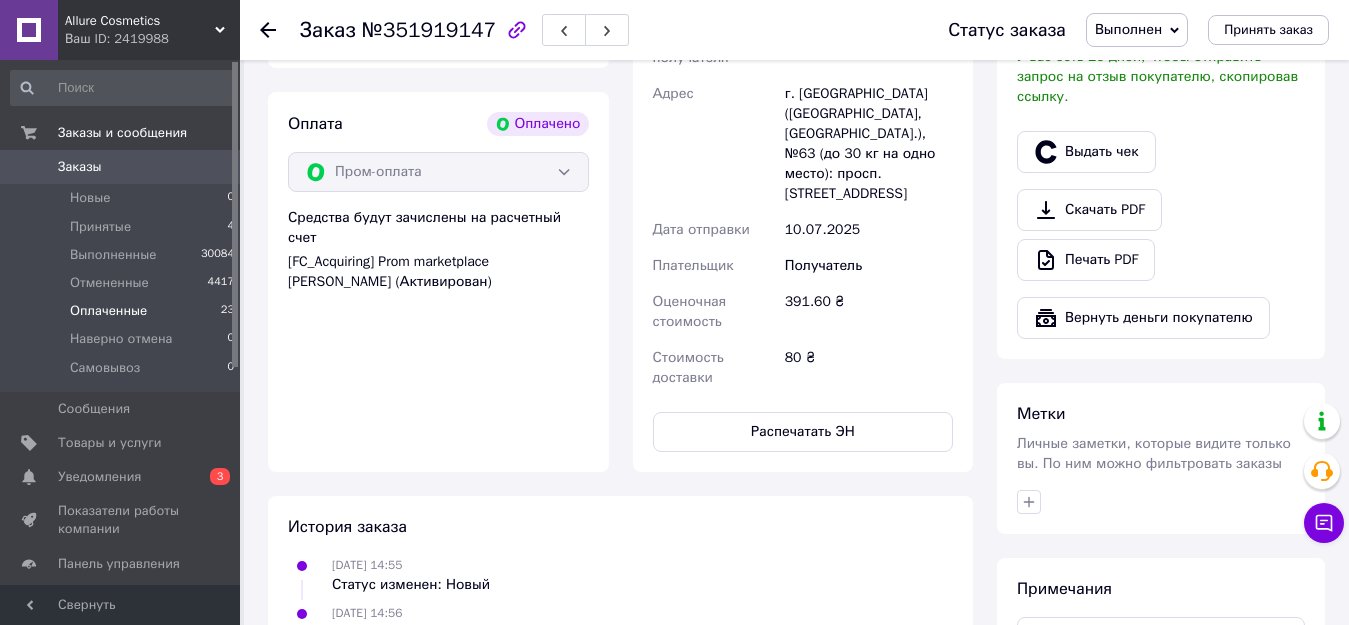 click on "Оплаченные" at bounding box center (108, 311) 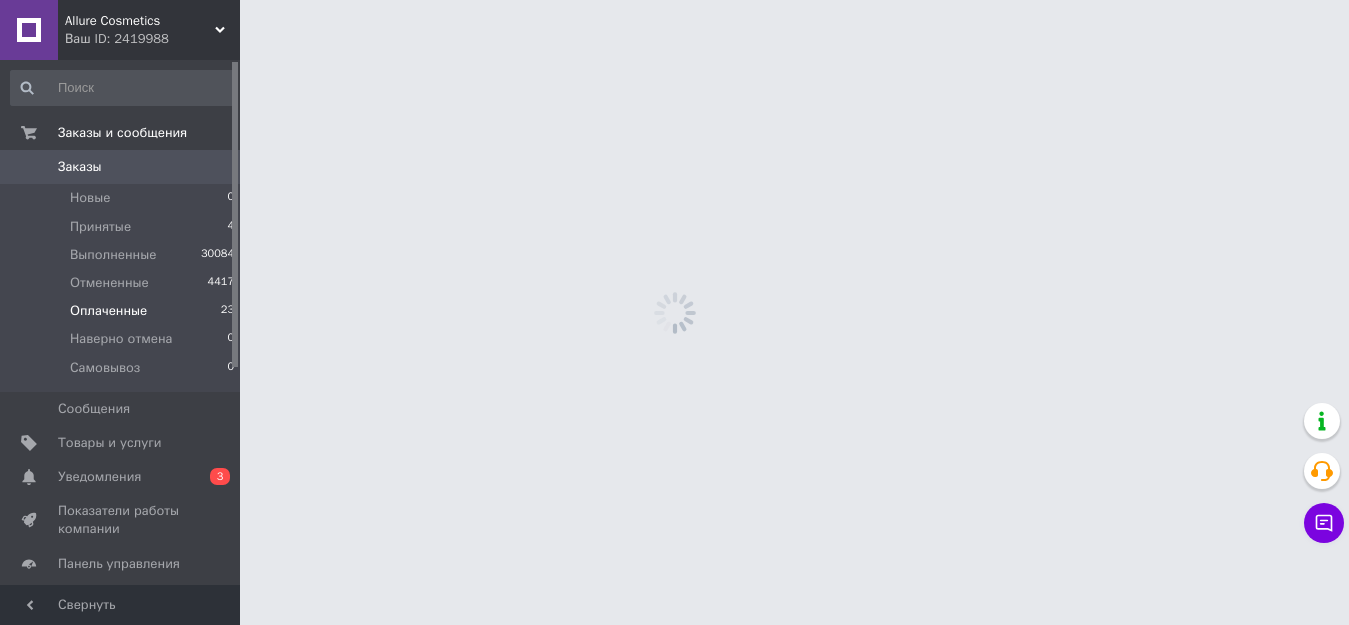 scroll, scrollTop: 0, scrollLeft: 0, axis: both 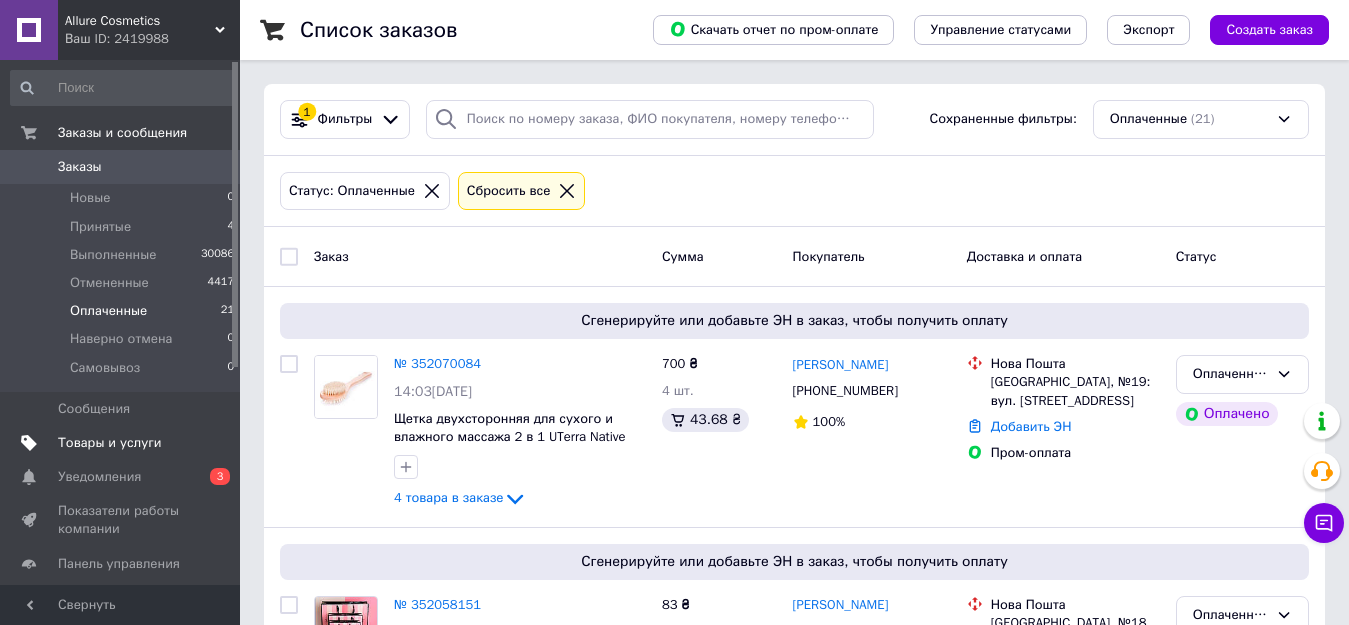 click on "Товары и услуги" at bounding box center (110, 443) 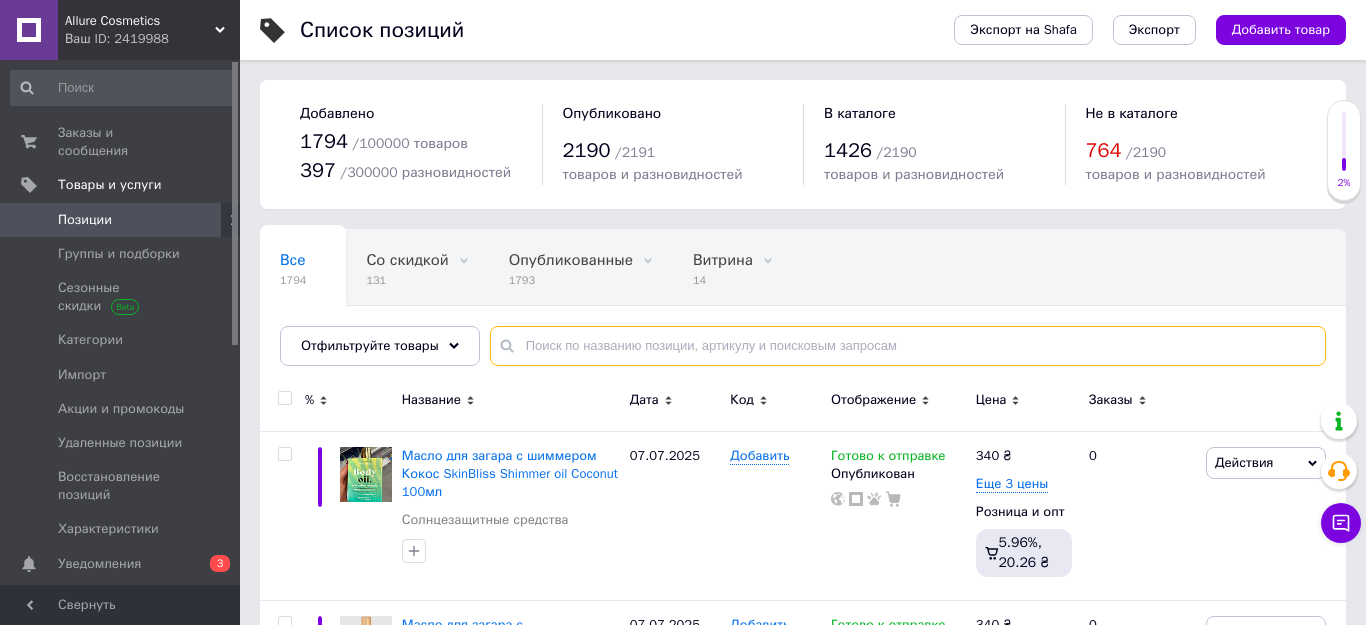 click at bounding box center (908, 346) 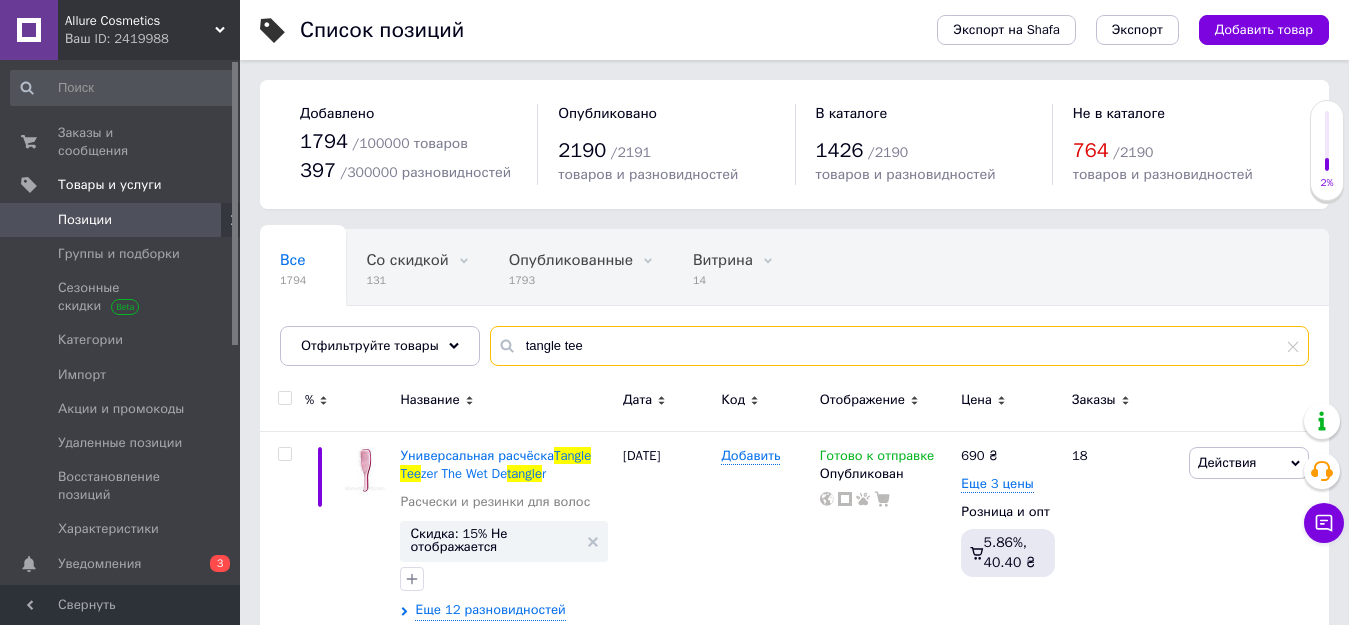 scroll, scrollTop: 100, scrollLeft: 0, axis: vertical 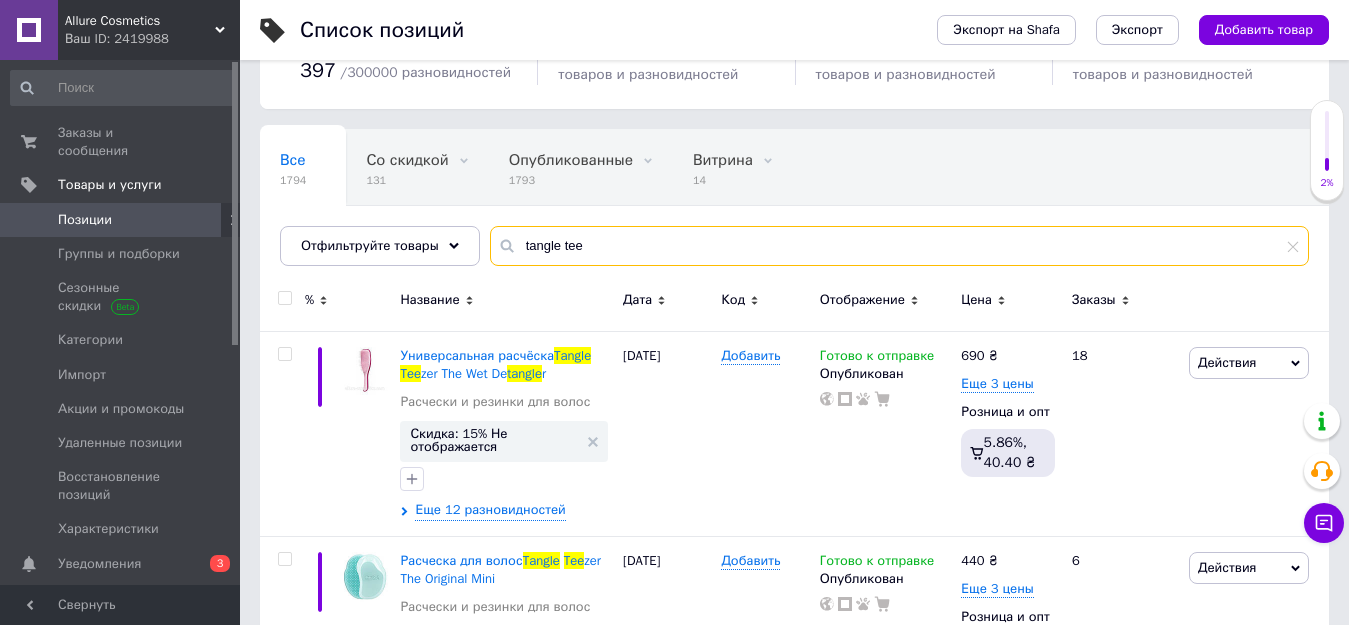 type on "tangle tee" 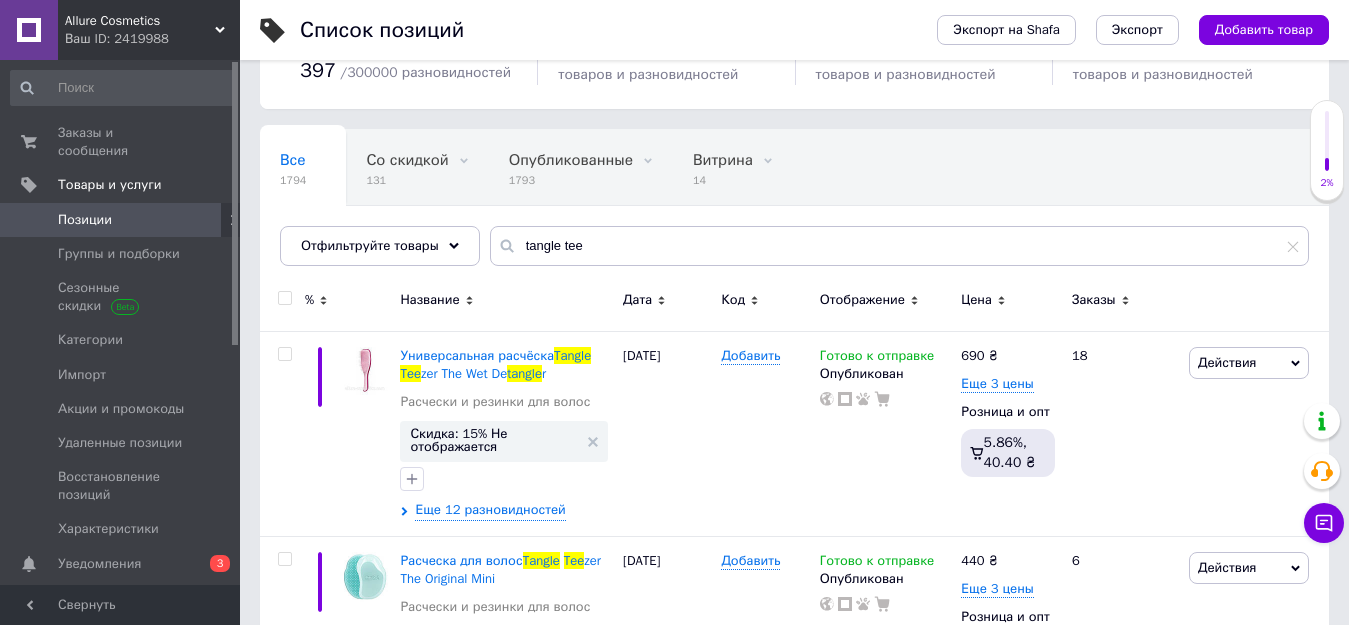 click at bounding box center (284, 298) 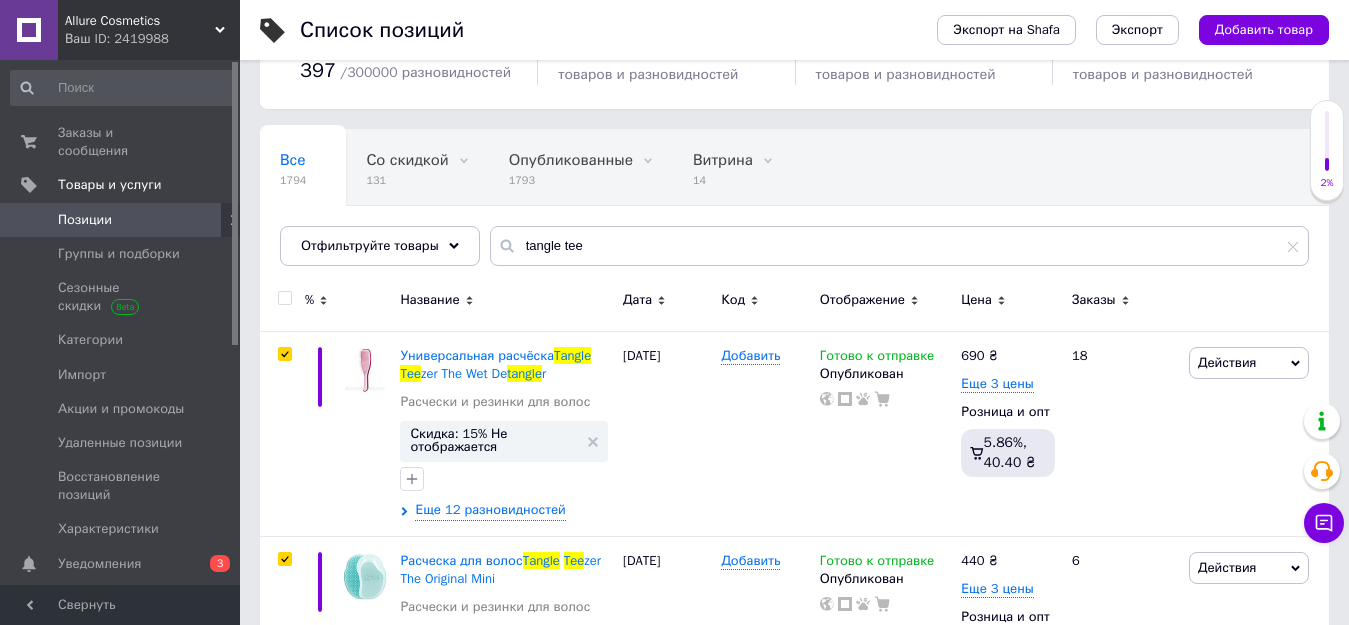 checkbox on "true" 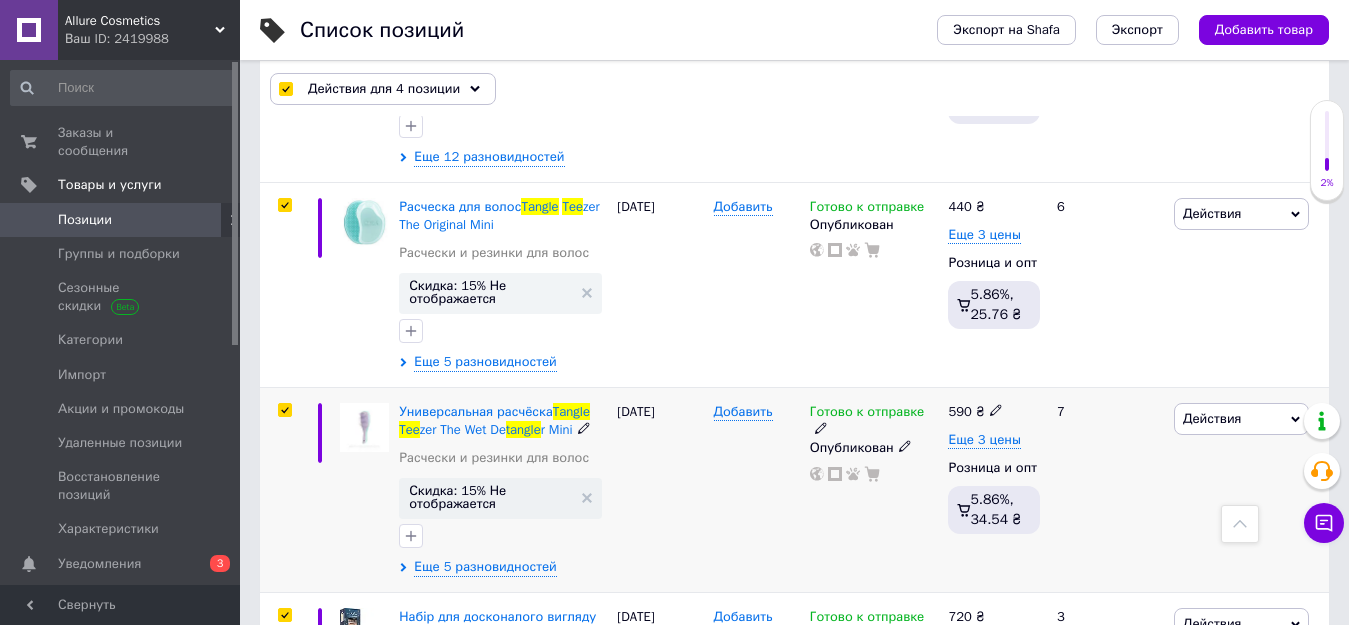 scroll, scrollTop: 244, scrollLeft: 0, axis: vertical 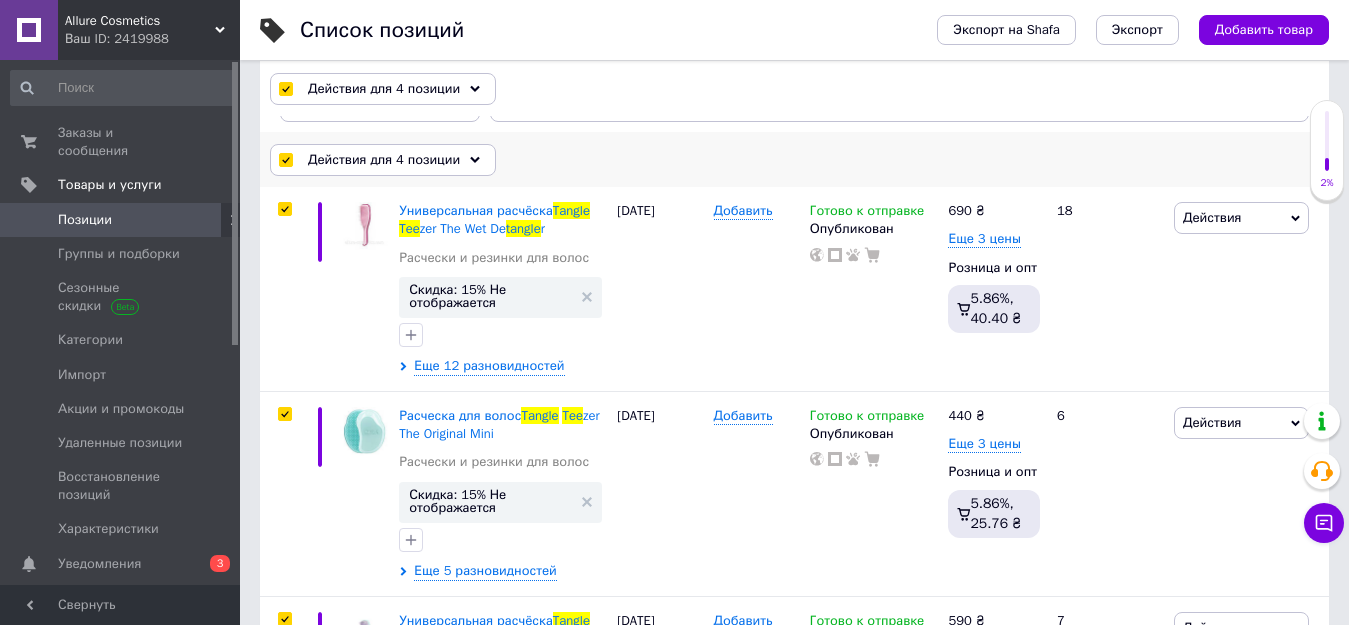 click on "Действия для 4 позиции" at bounding box center [384, 160] 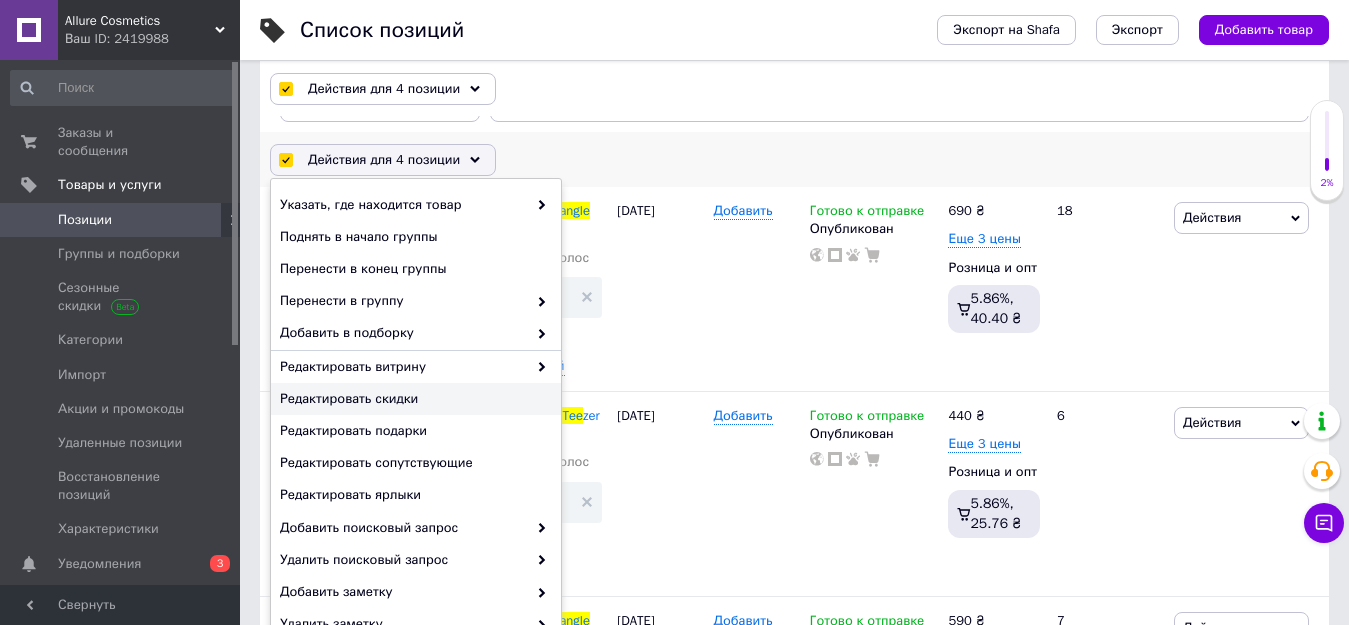 click on "Редактировать скидки" at bounding box center (413, 399) 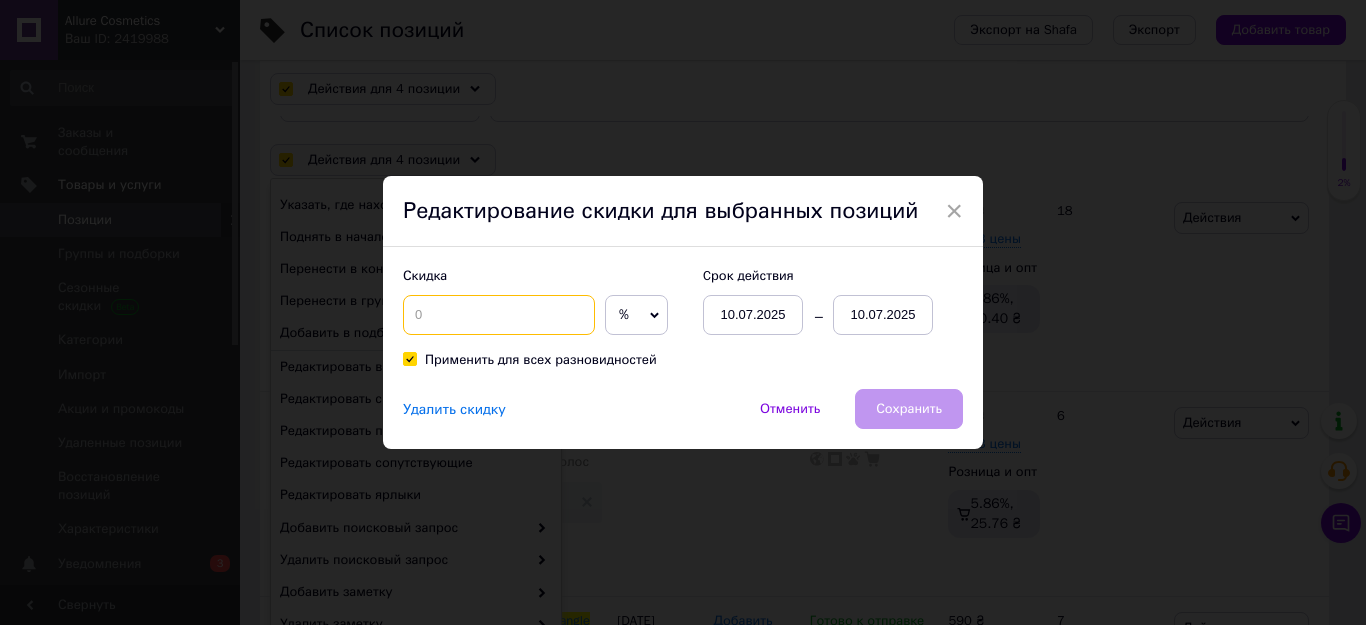 click at bounding box center [499, 315] 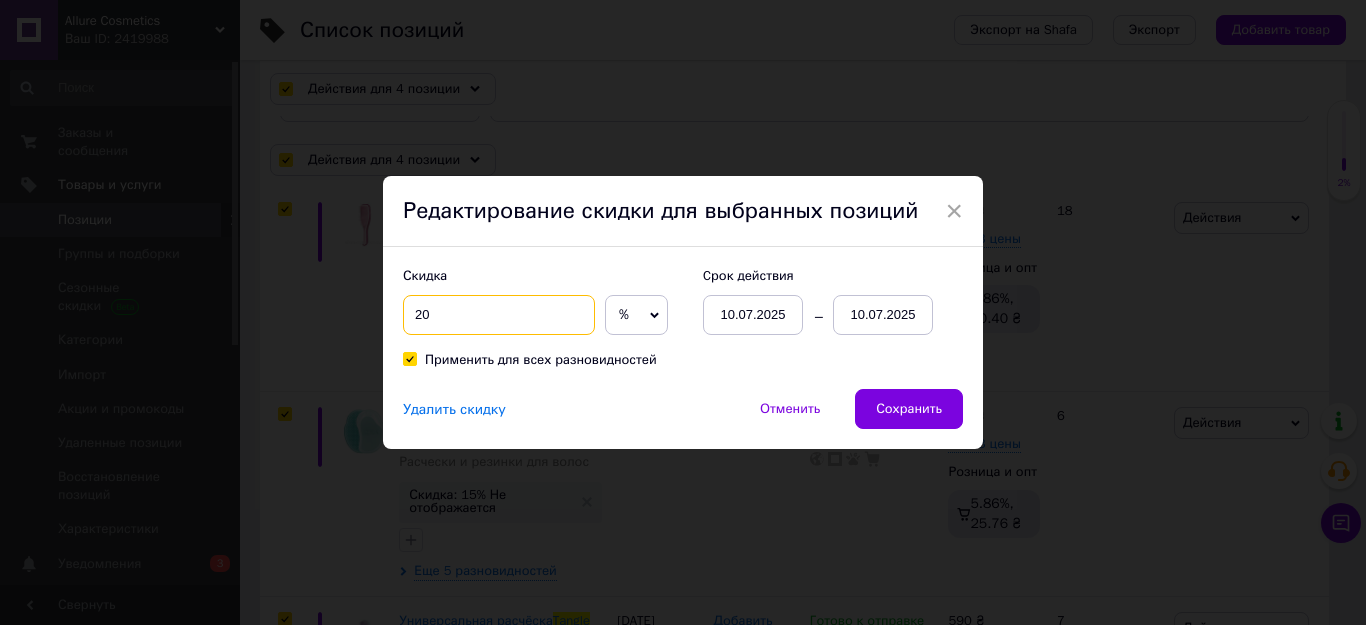 type on "20" 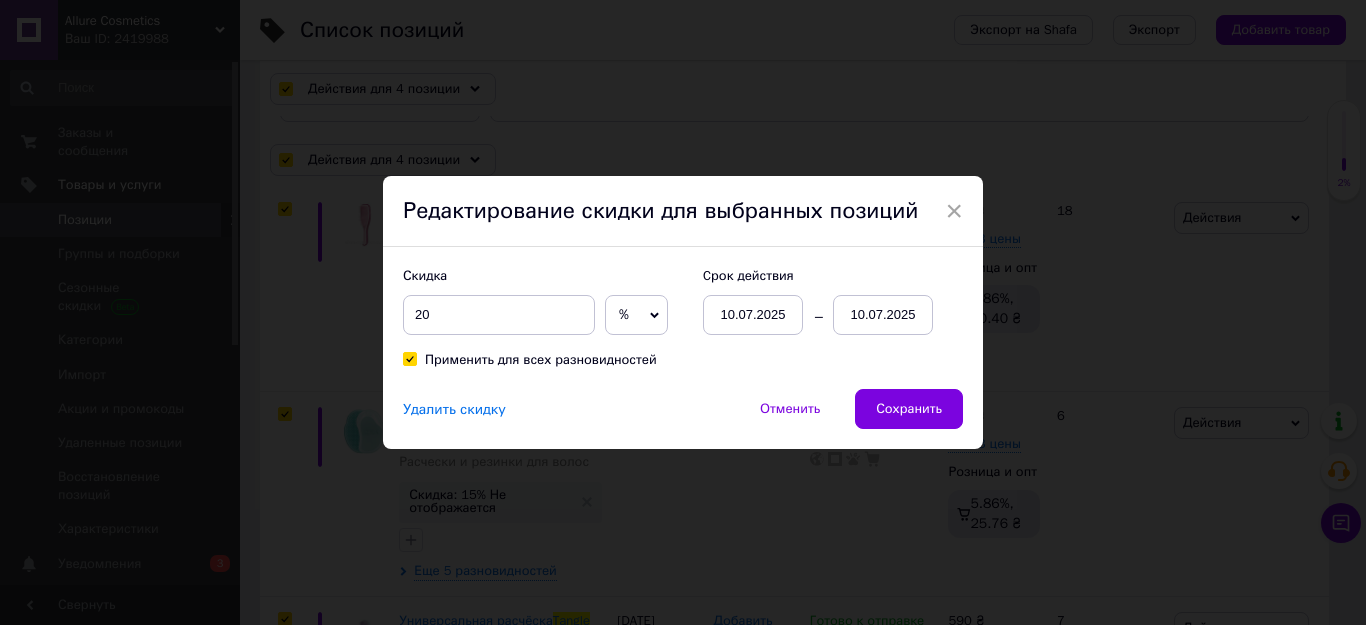 click on "10.07.2025" at bounding box center (883, 315) 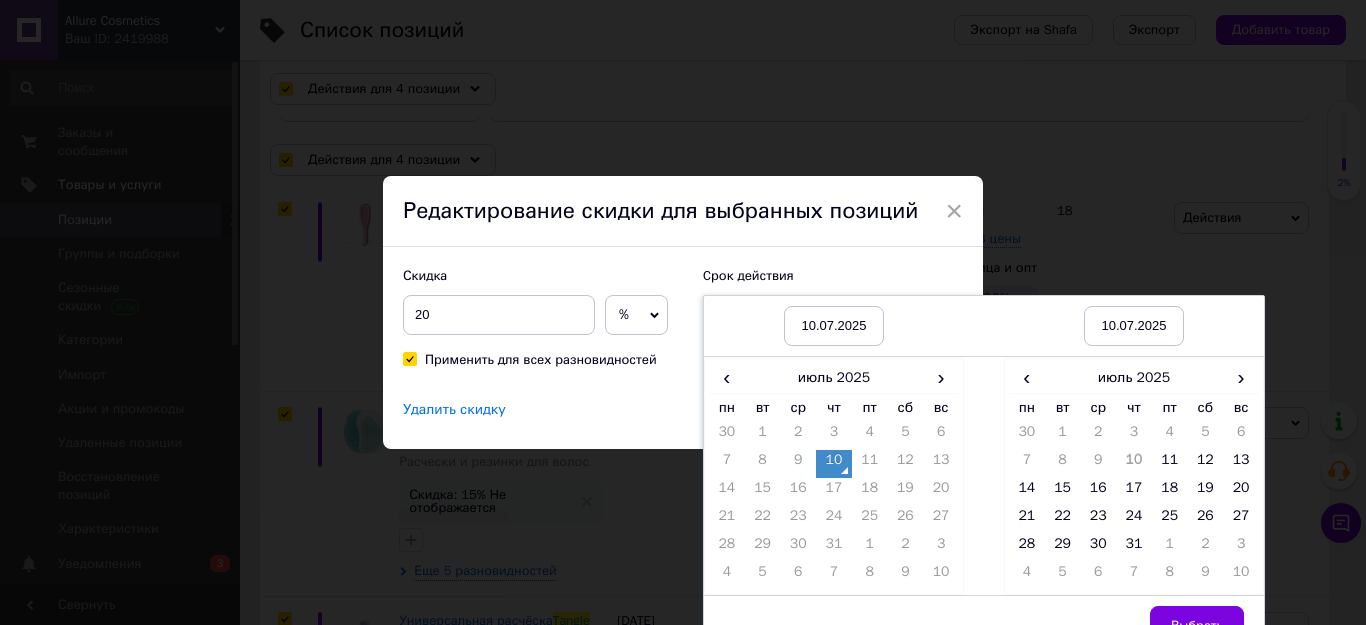 click on "11" at bounding box center (870, 464) 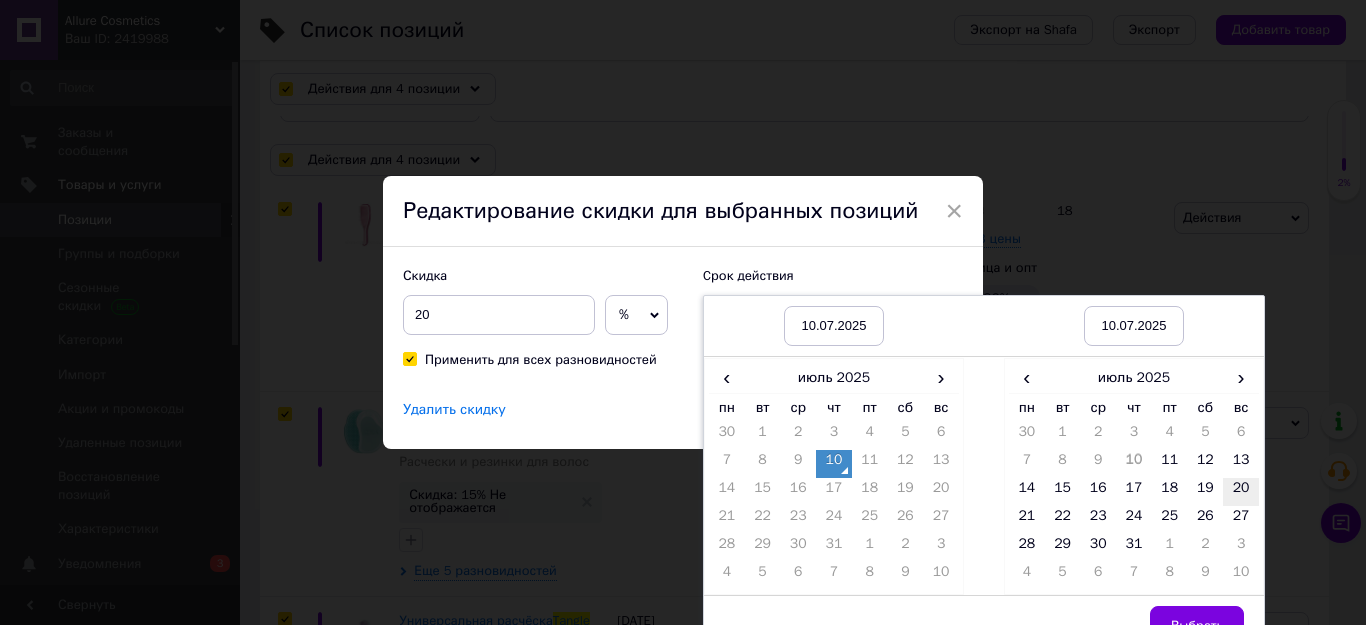 click on "20" at bounding box center [1241, 492] 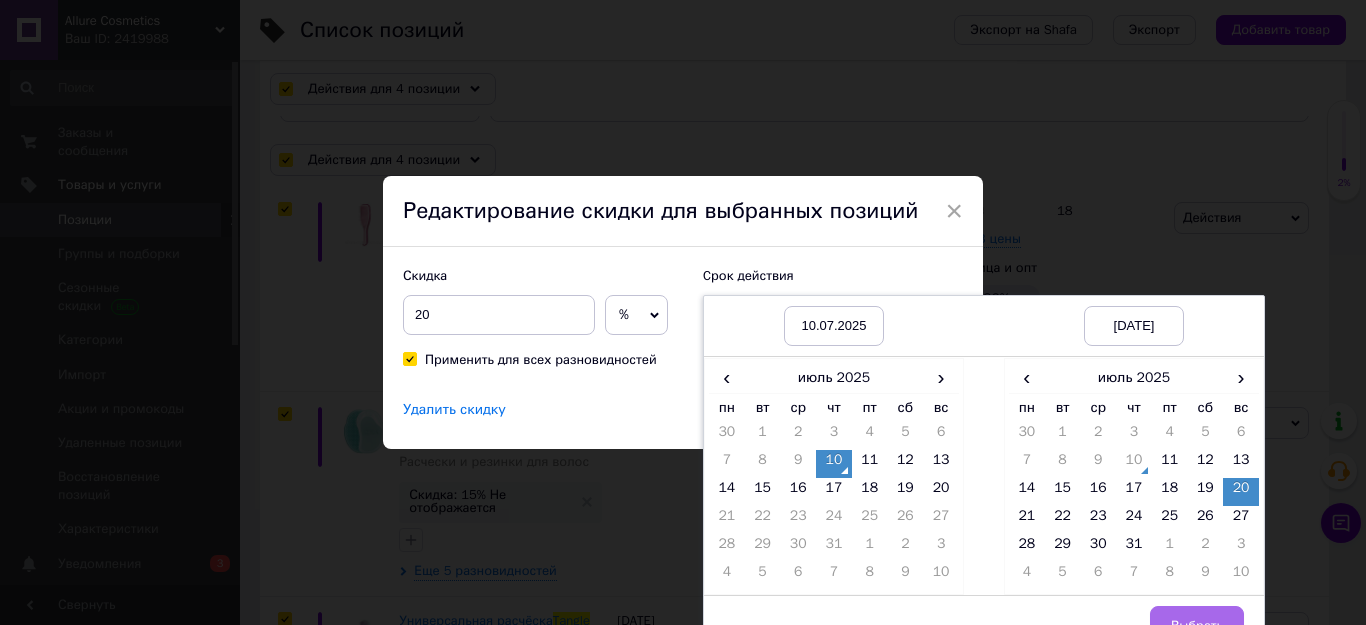 click on "Выбрать" at bounding box center [1197, 626] 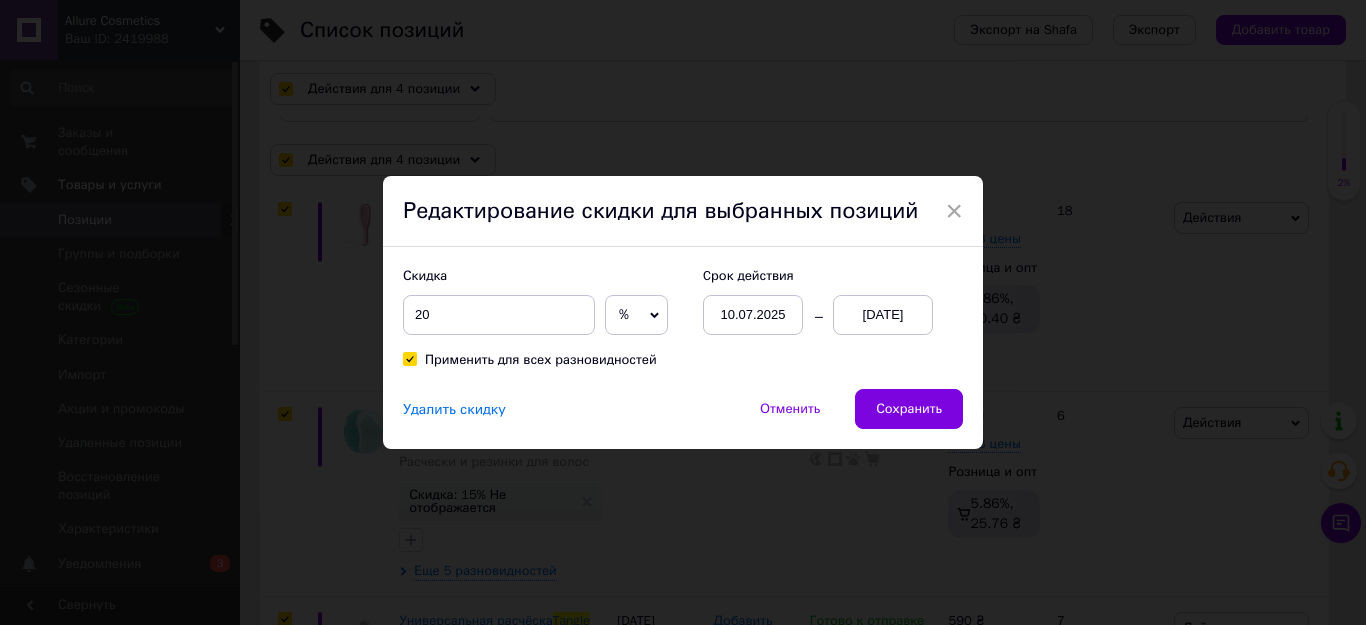 click on "10.07.2025" at bounding box center [753, 315] 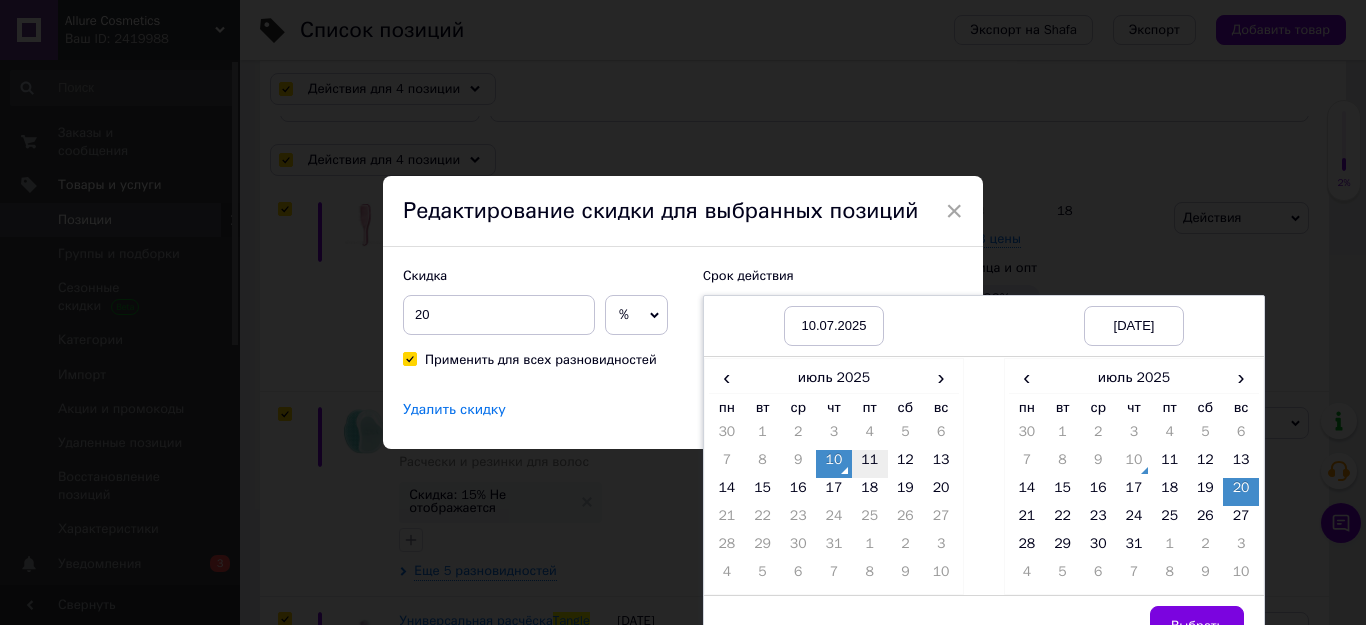click on "11" at bounding box center [870, 464] 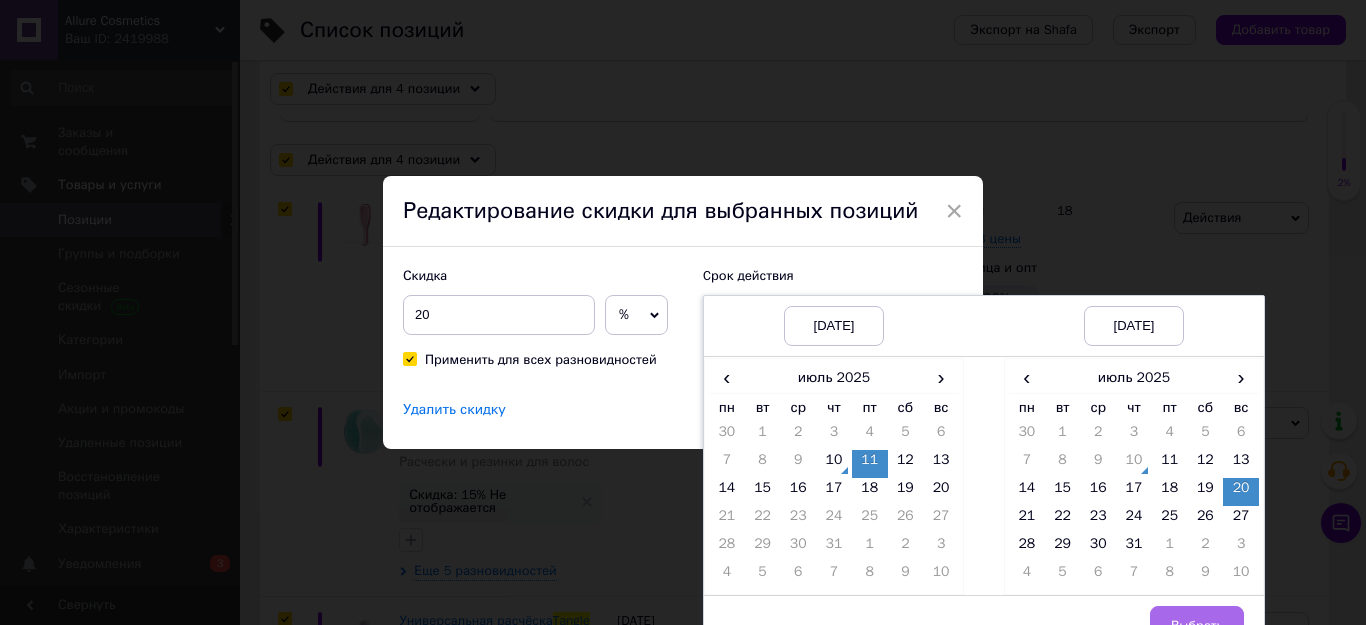 click on "Выбрать" at bounding box center [1197, 626] 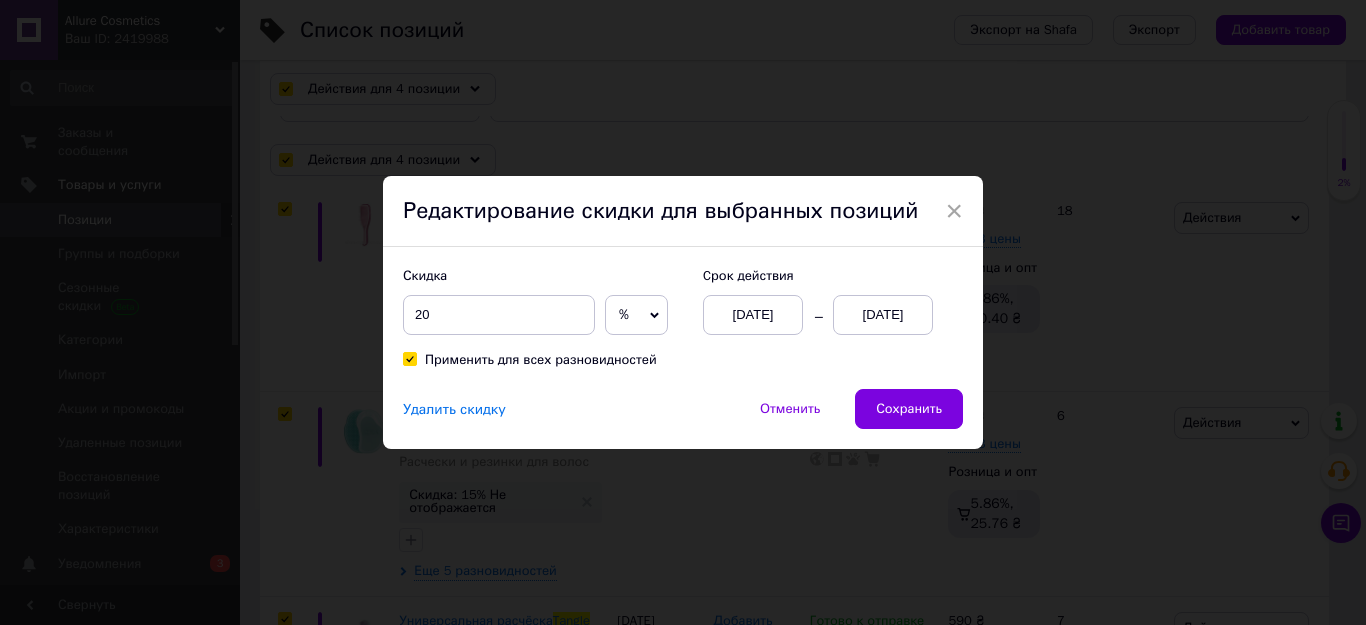 click on "[DATE]" at bounding box center [753, 315] 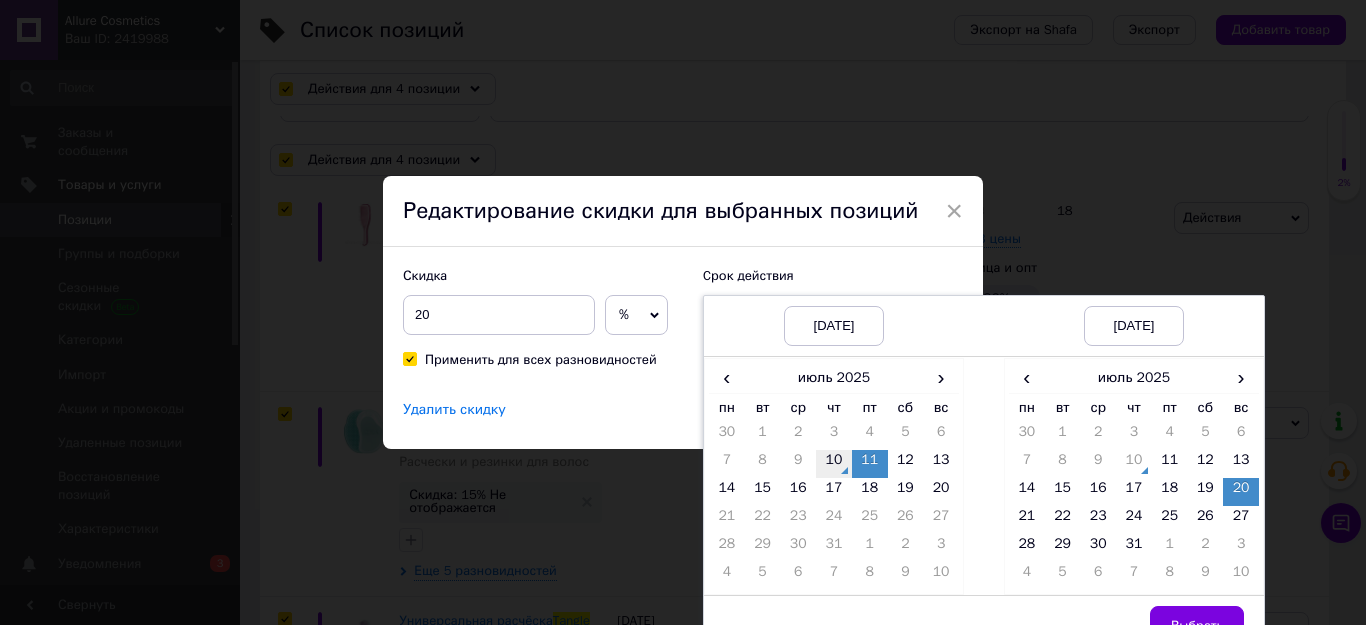 click on "10" at bounding box center [834, 464] 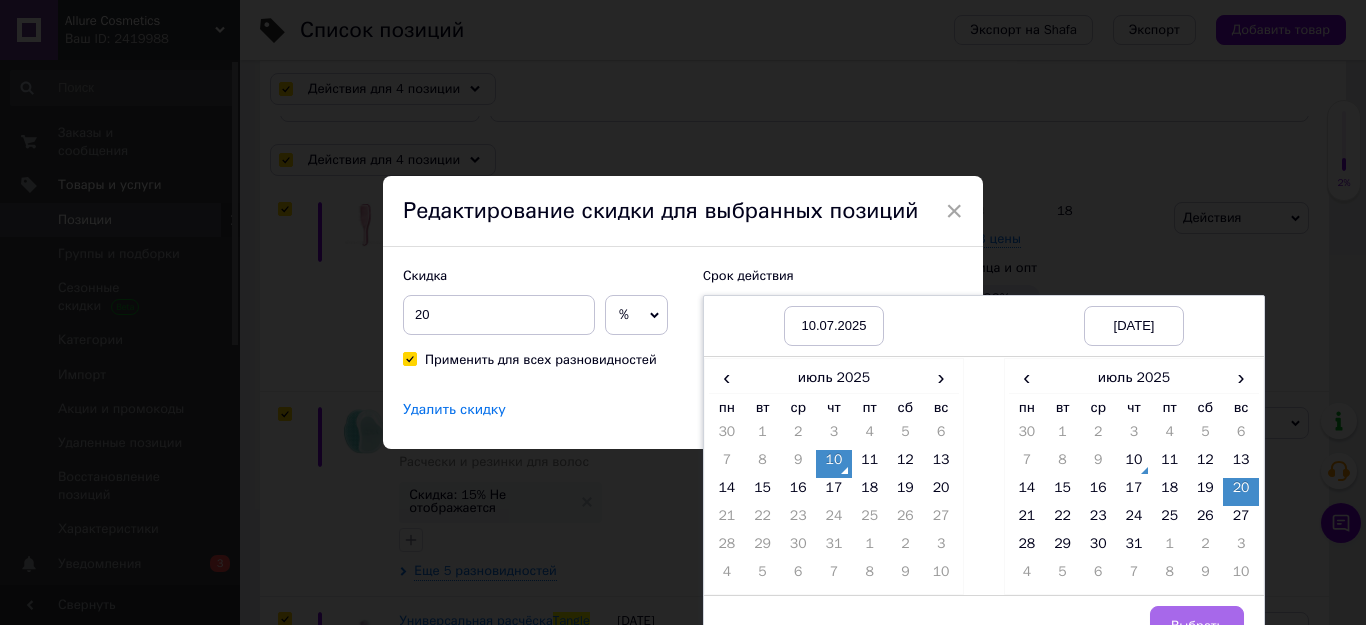 click on "Выбрать" at bounding box center (1197, 626) 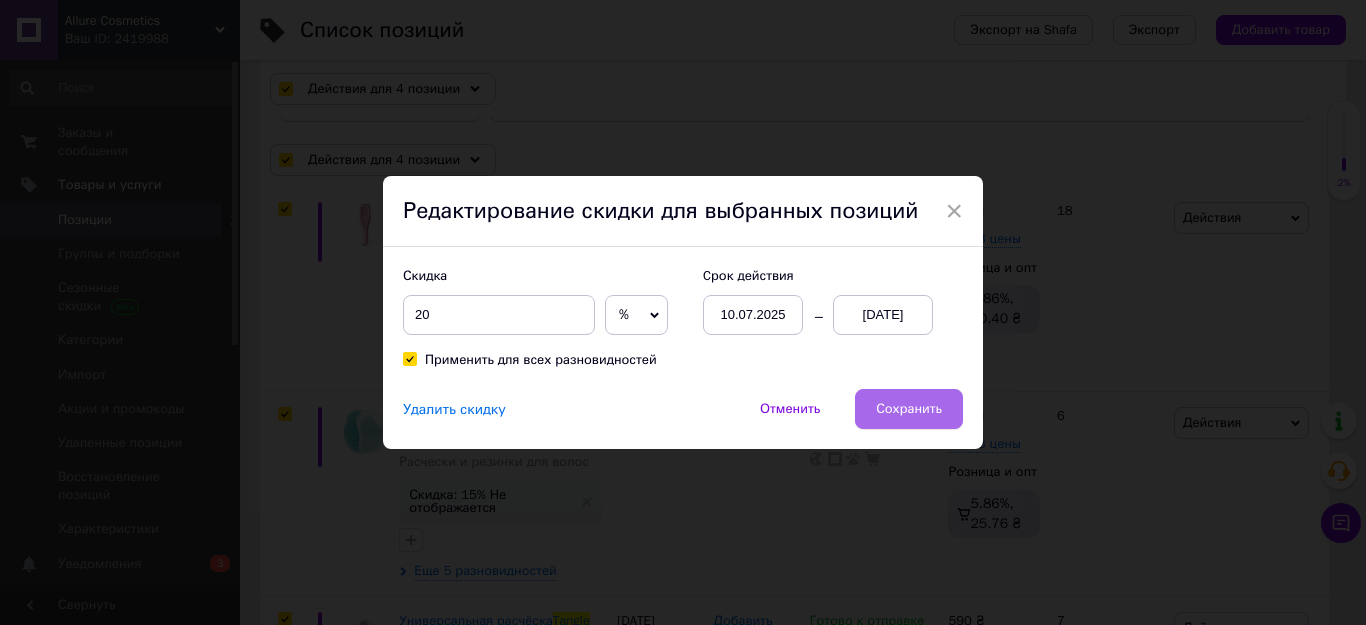 click on "Сохранить" at bounding box center [909, 409] 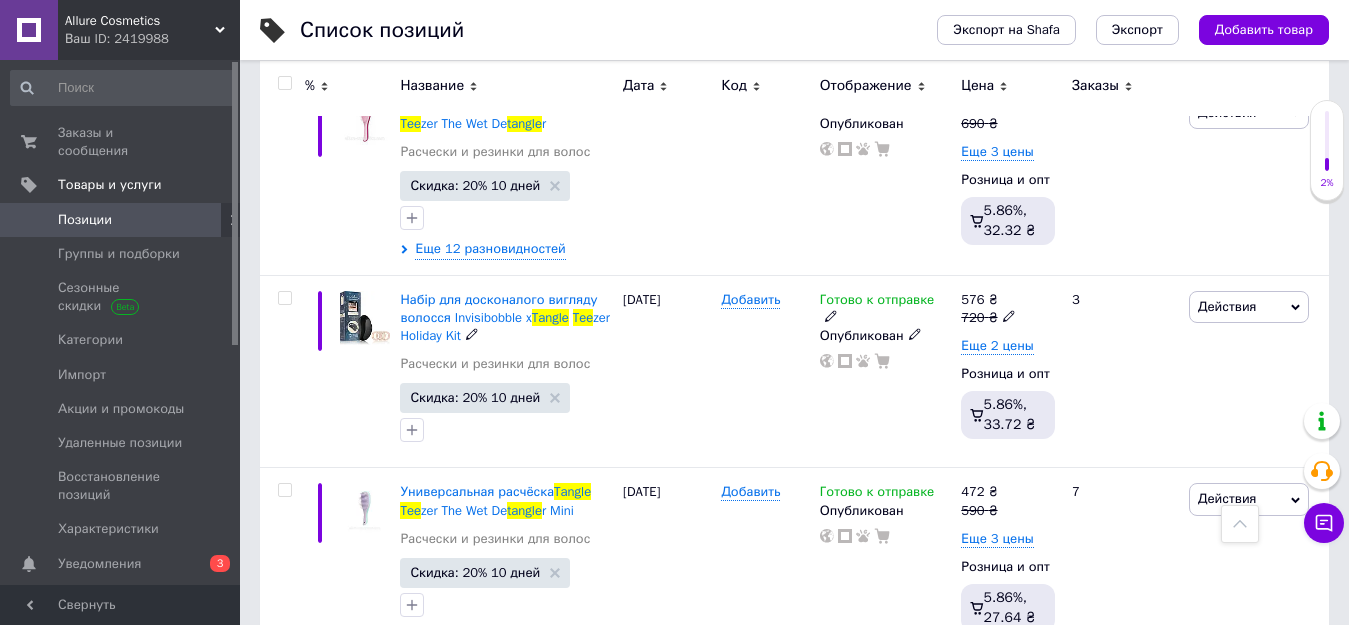 scroll, scrollTop: 600, scrollLeft: 0, axis: vertical 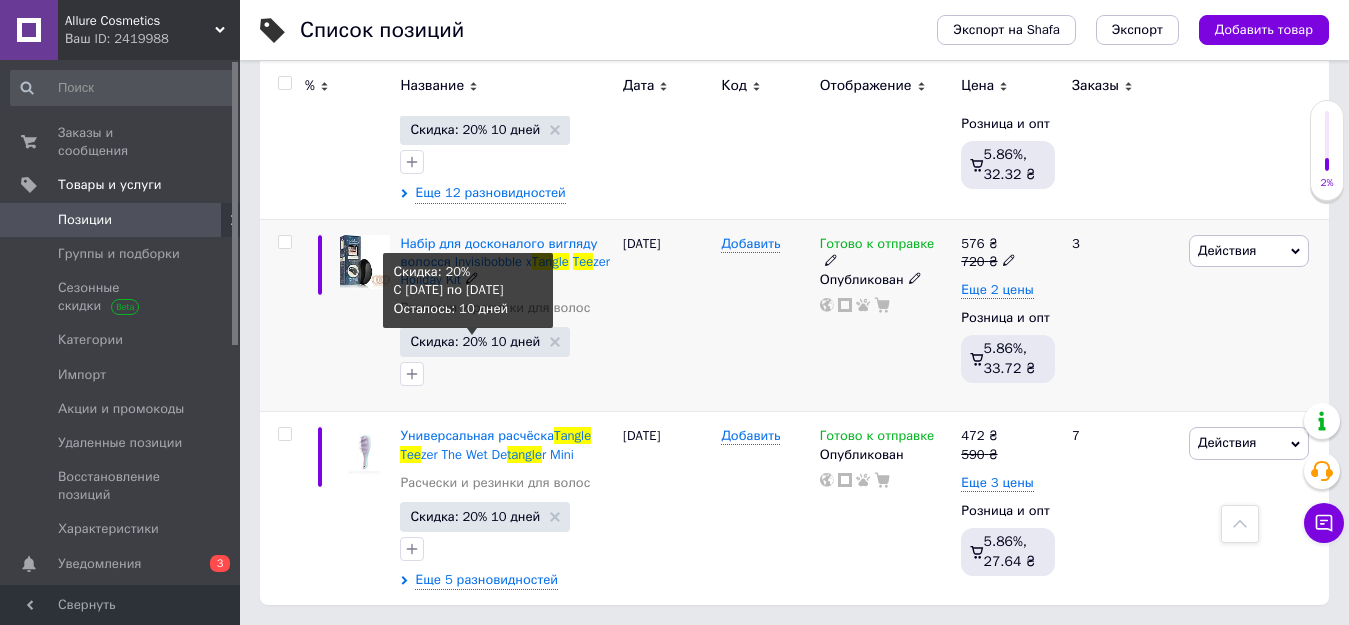 click on "Скидка: 20% 10 дней" at bounding box center (475, 341) 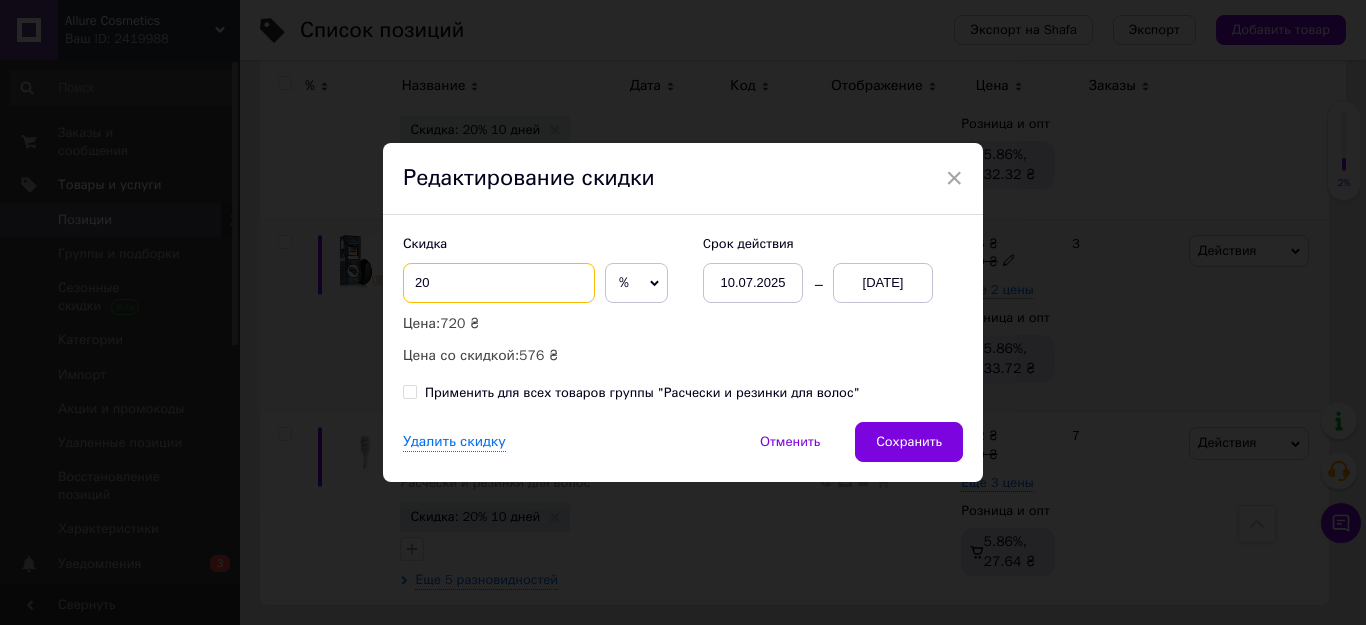 drag, startPoint x: 459, startPoint y: 296, endPoint x: 411, endPoint y: 292, distance: 48.166378 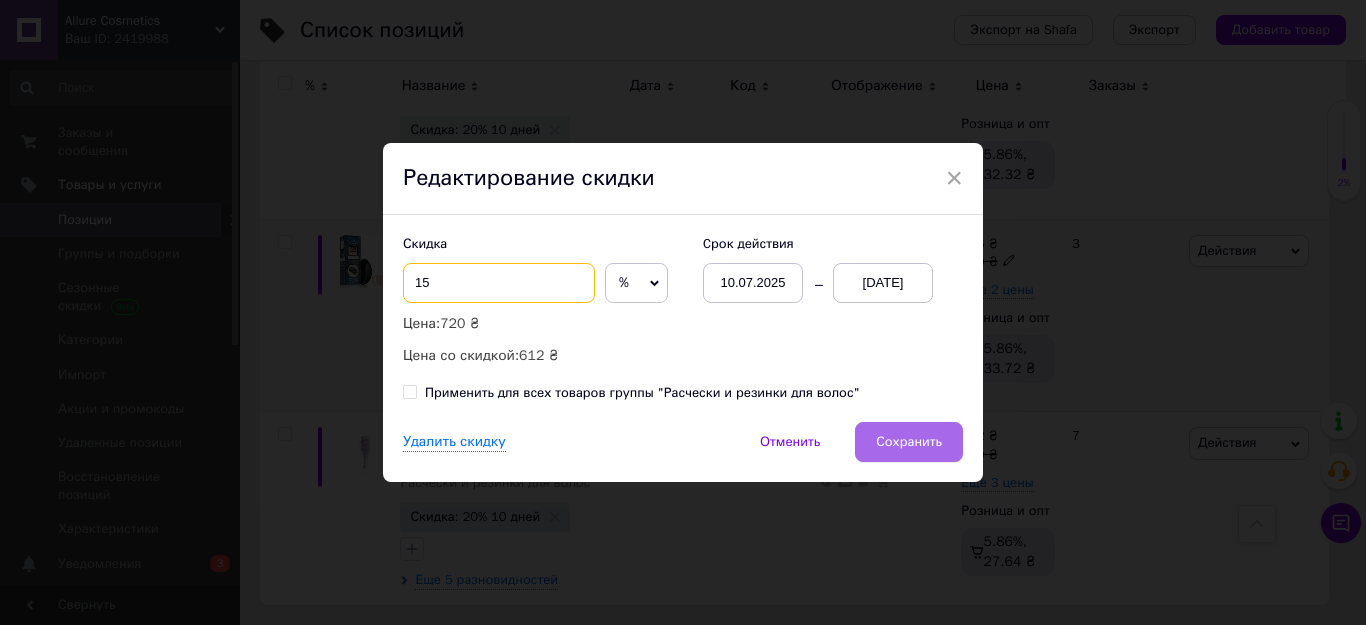 type on "15" 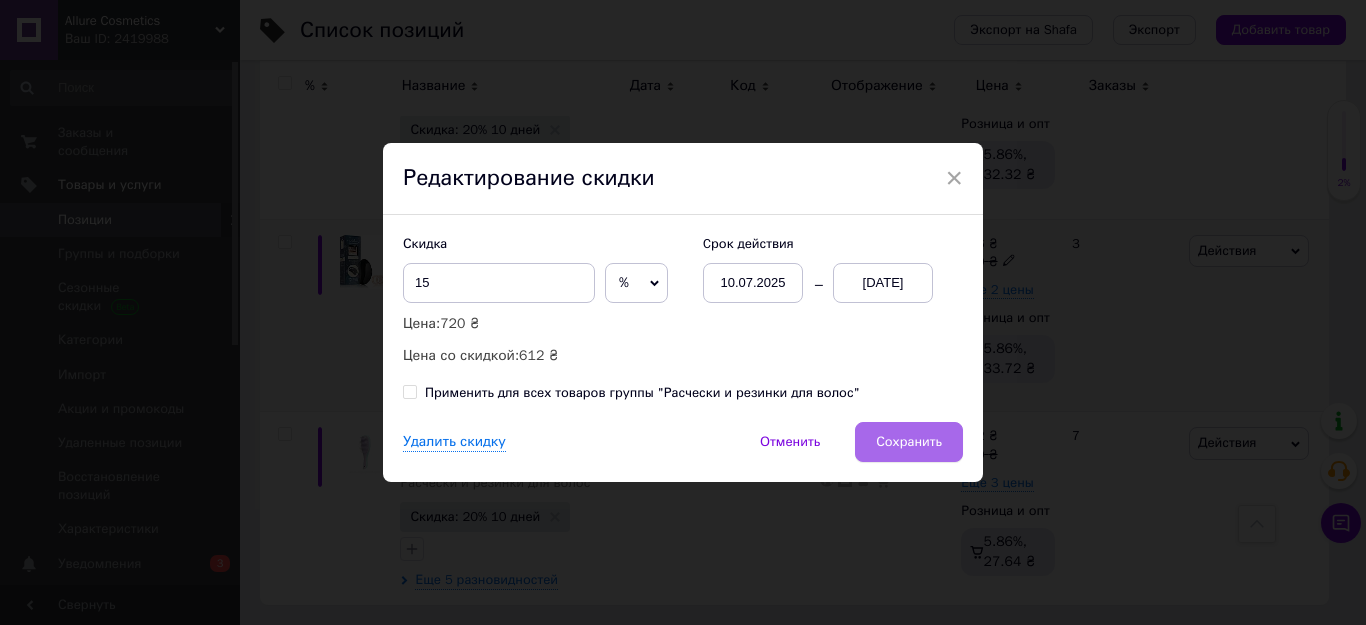 click on "Сохранить" at bounding box center [909, 442] 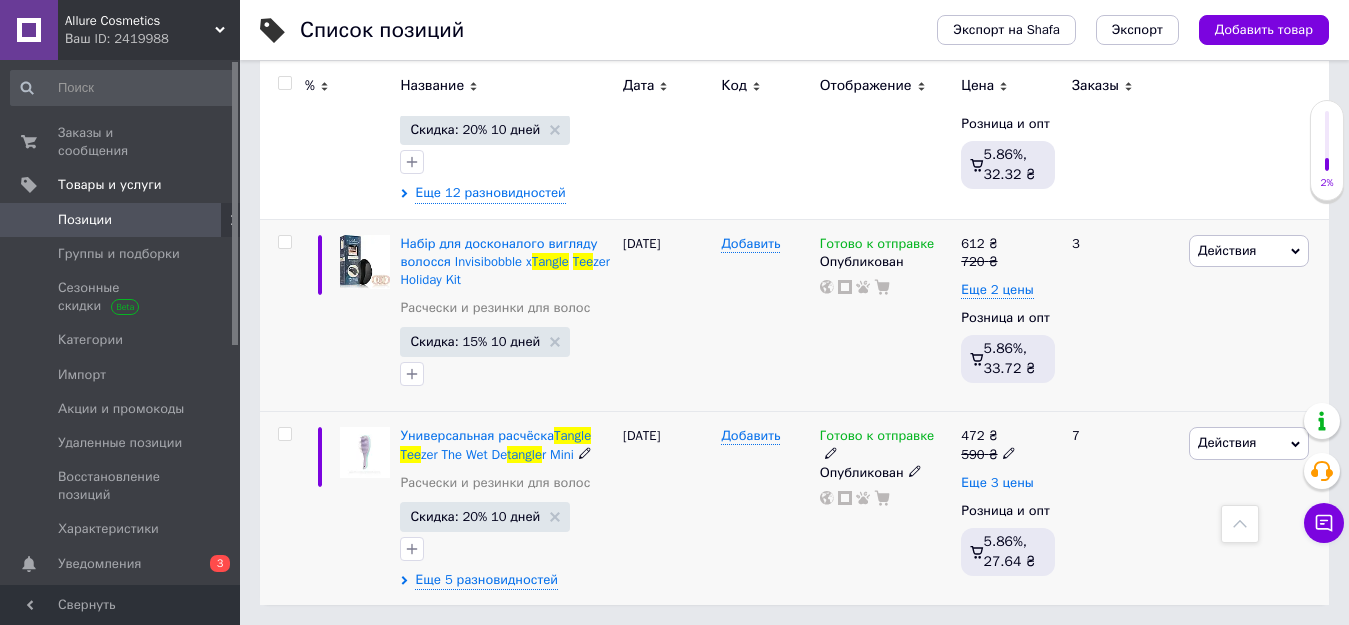 click on "Еще 3 цены" at bounding box center [997, 483] 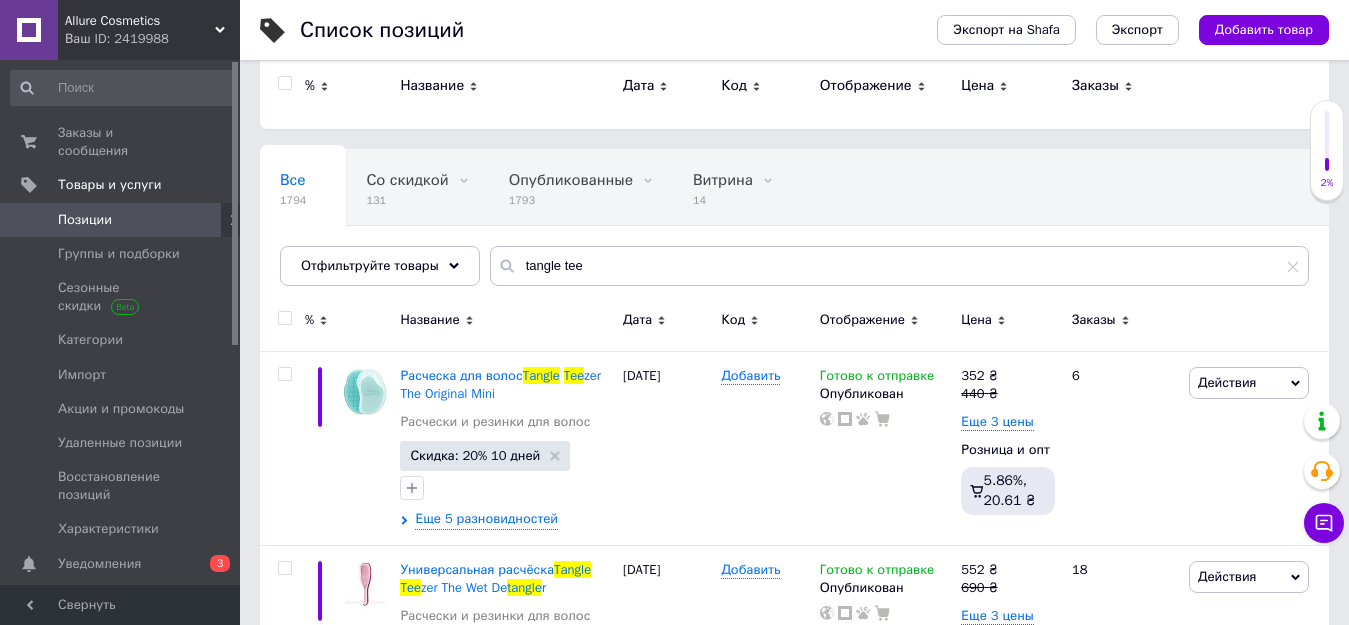 scroll, scrollTop: 0, scrollLeft: 0, axis: both 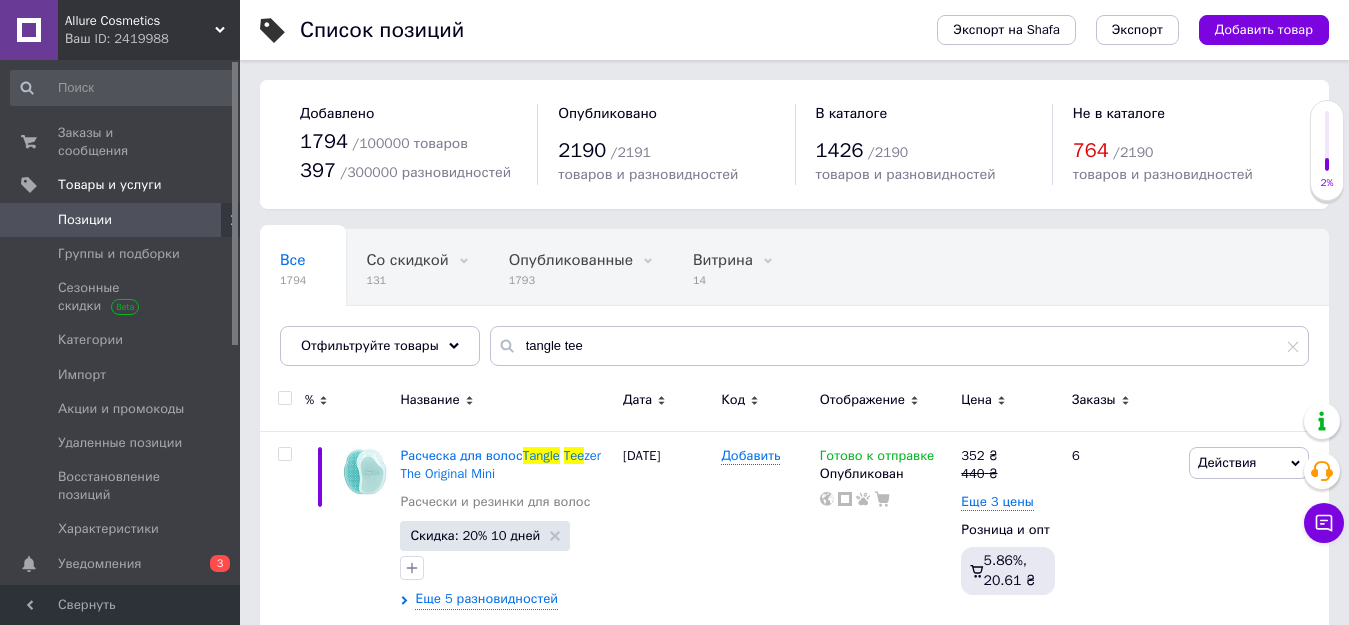 click on "Позиции" at bounding box center (85, 220) 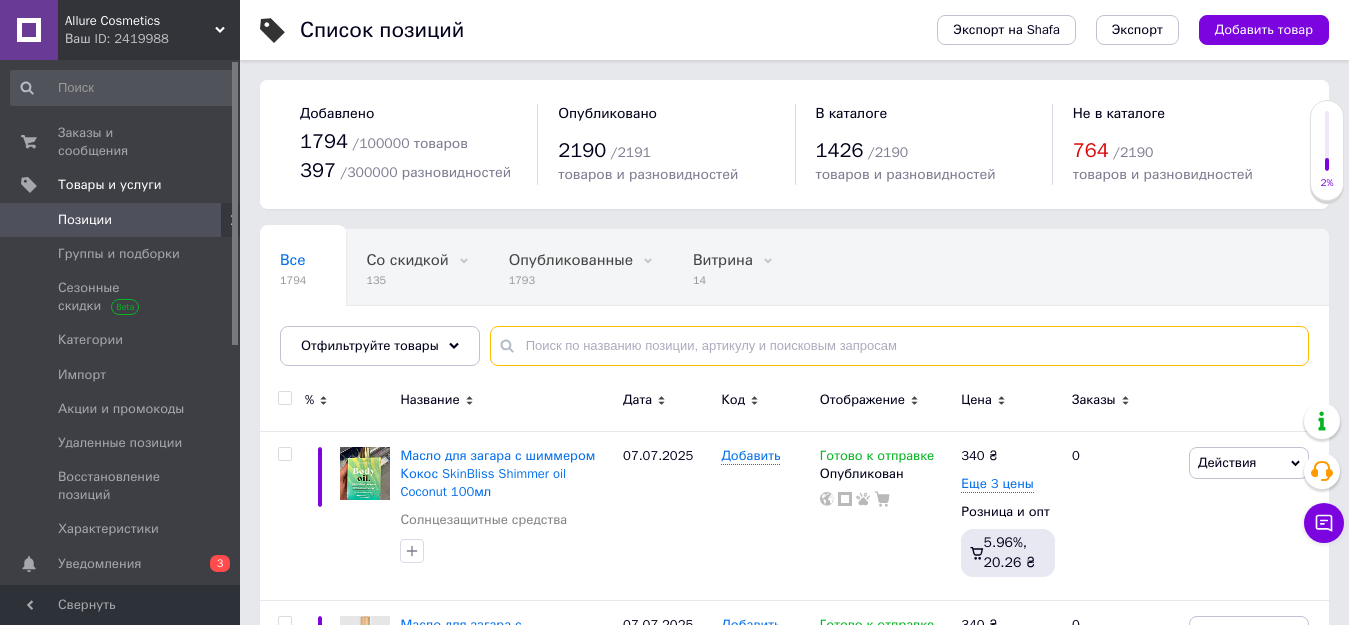 click at bounding box center [899, 346] 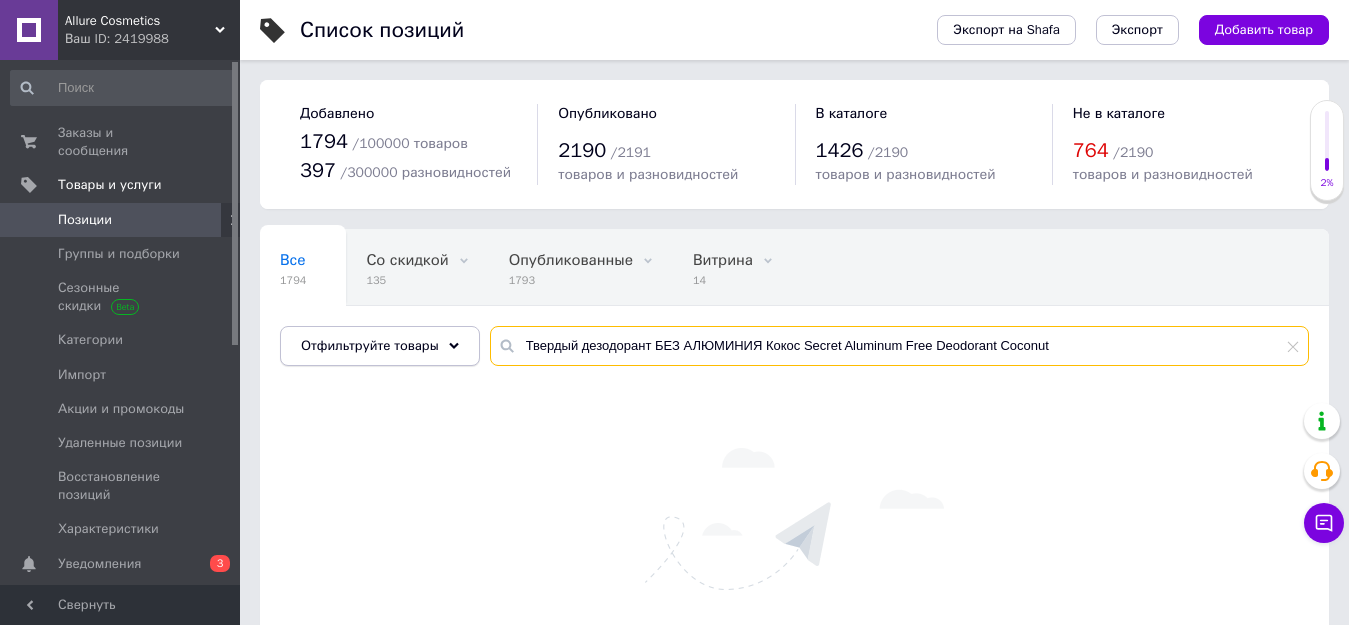 drag, startPoint x: 760, startPoint y: 343, endPoint x: 370, endPoint y: 361, distance: 390.41516 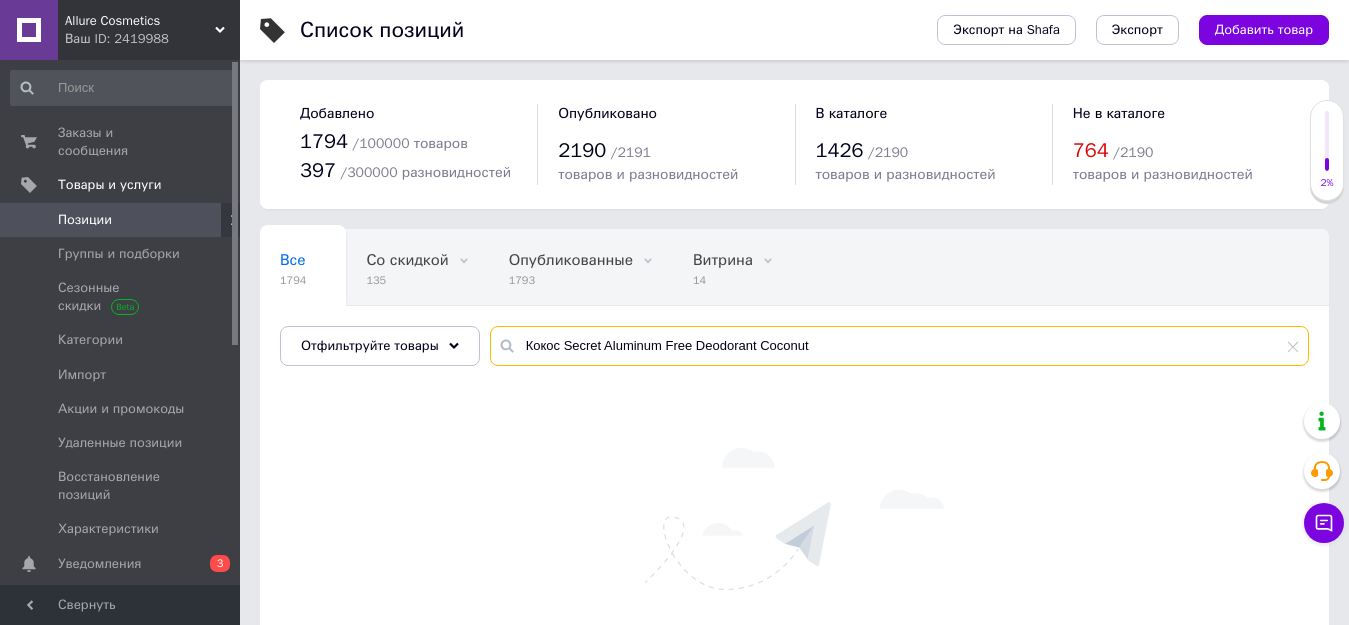 drag, startPoint x: 656, startPoint y: 349, endPoint x: 994, endPoint y: 361, distance: 338.21295 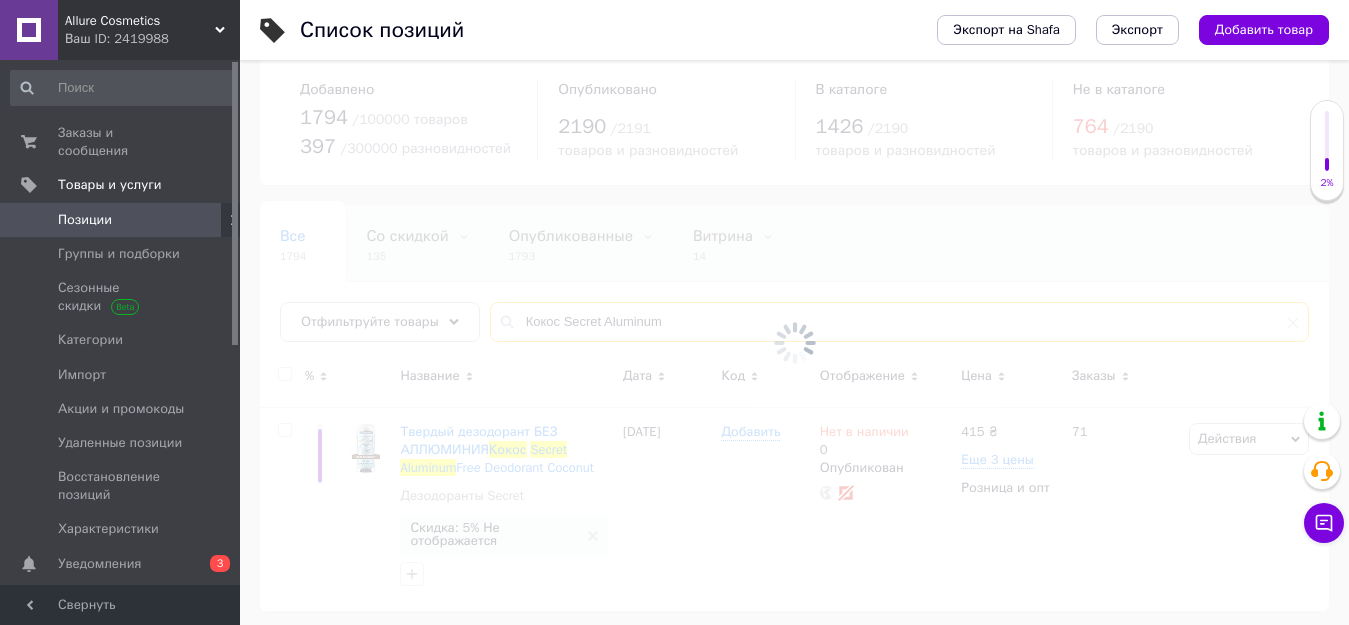 scroll, scrollTop: 31, scrollLeft: 0, axis: vertical 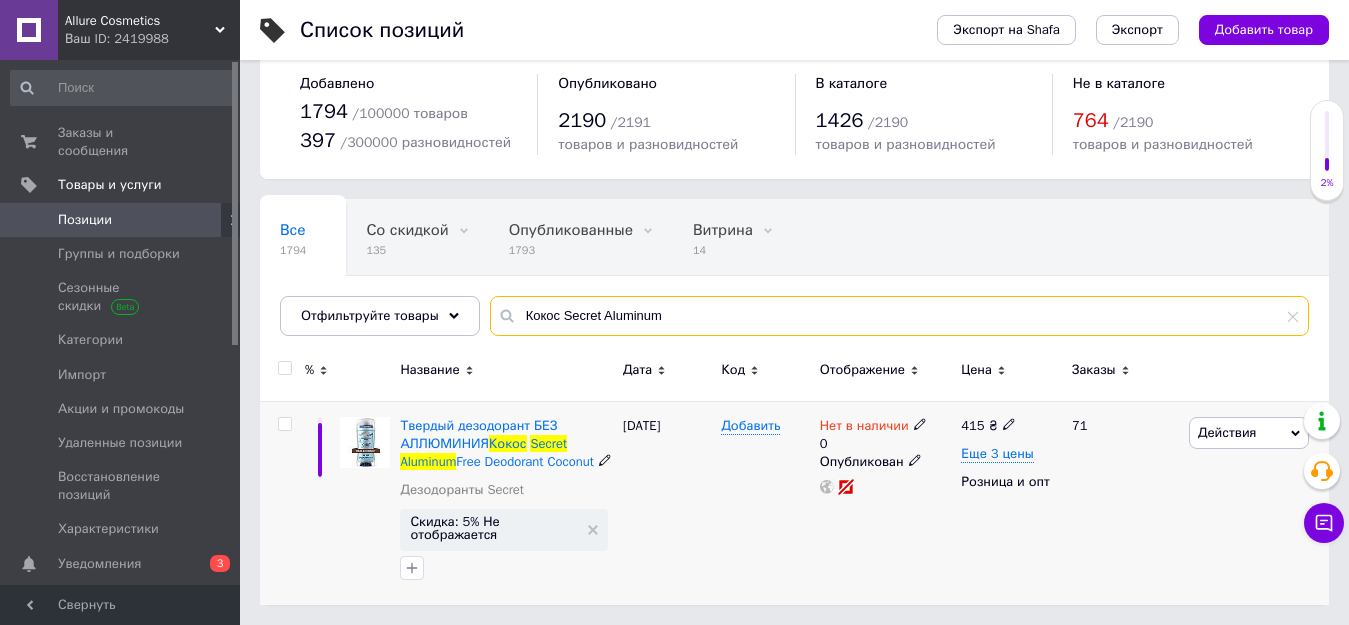 type on "Кокос Secret Aluminum" 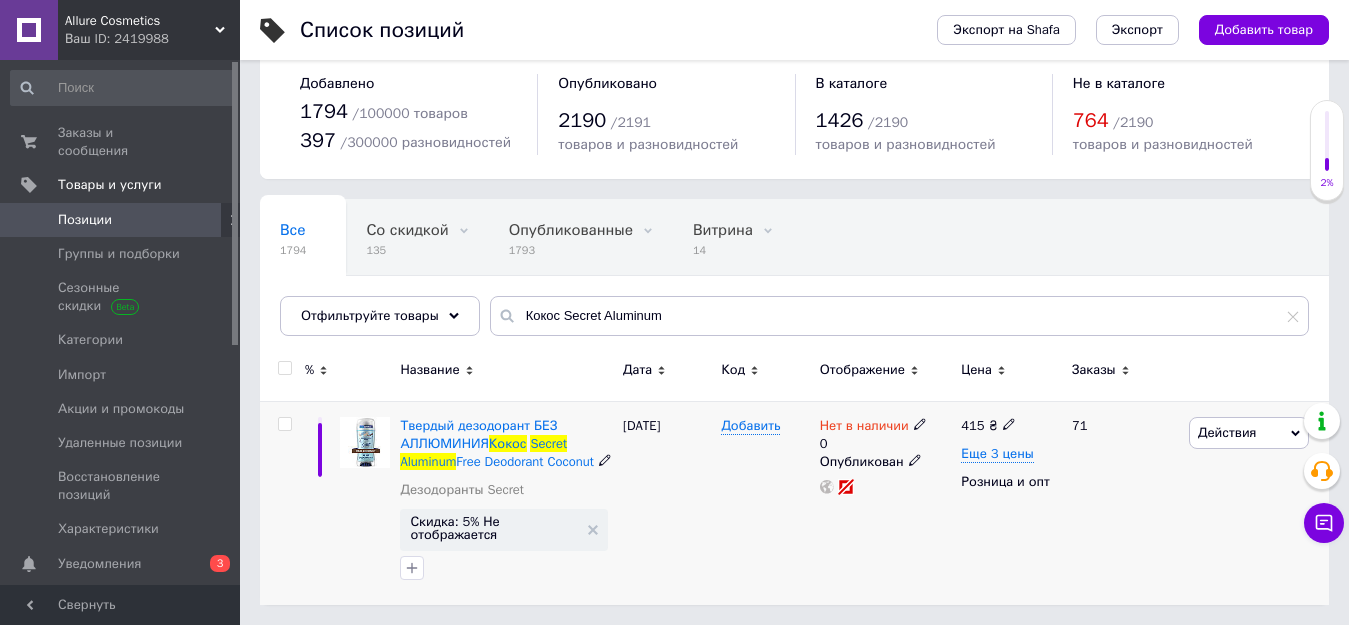 click 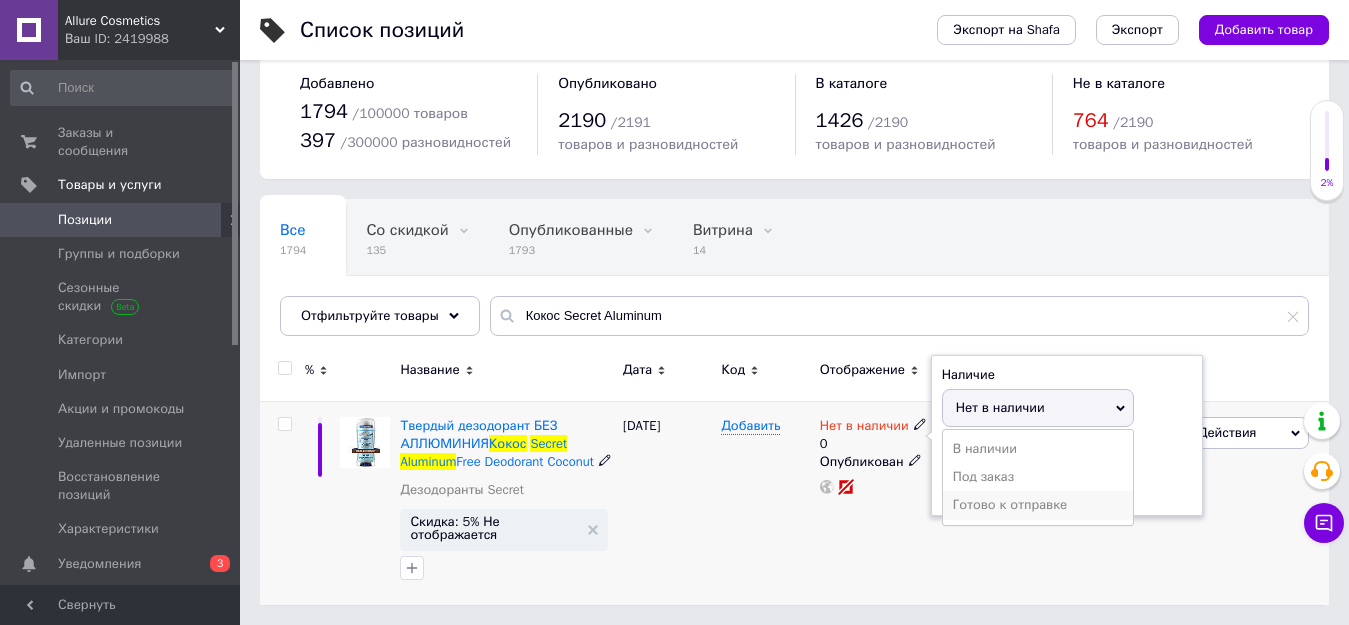 click on "Готово к отправке" at bounding box center (1038, 505) 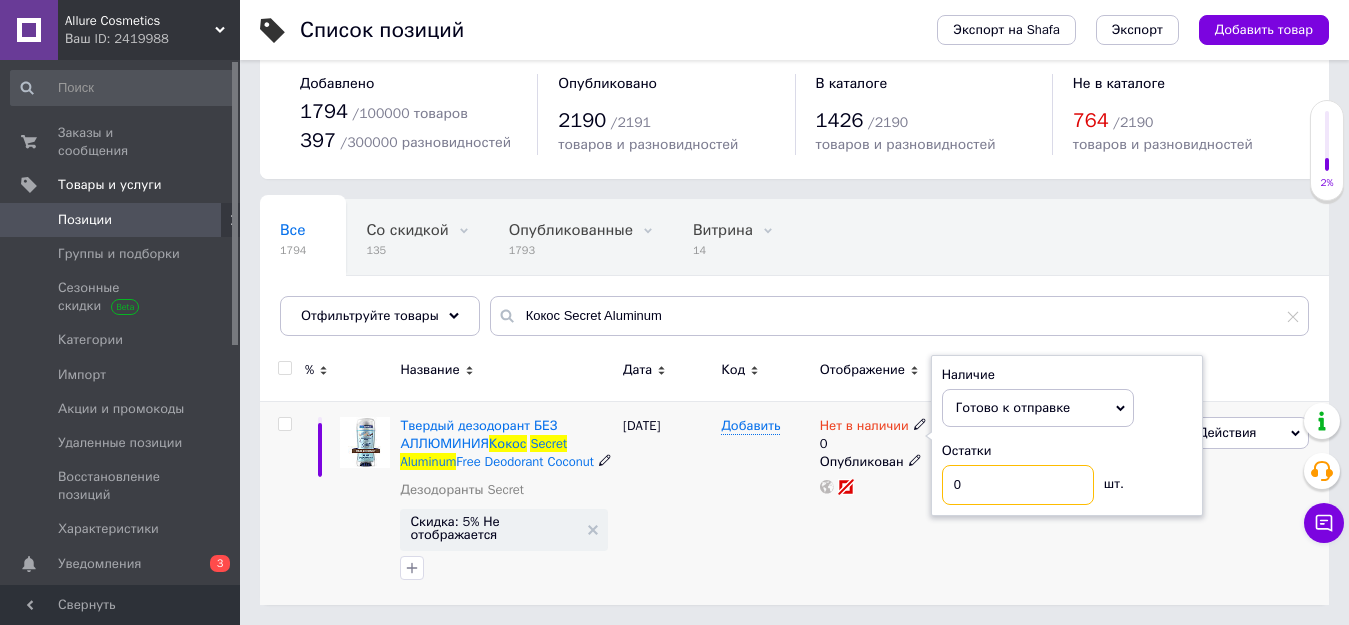 drag, startPoint x: 976, startPoint y: 480, endPoint x: 947, endPoint y: 480, distance: 29 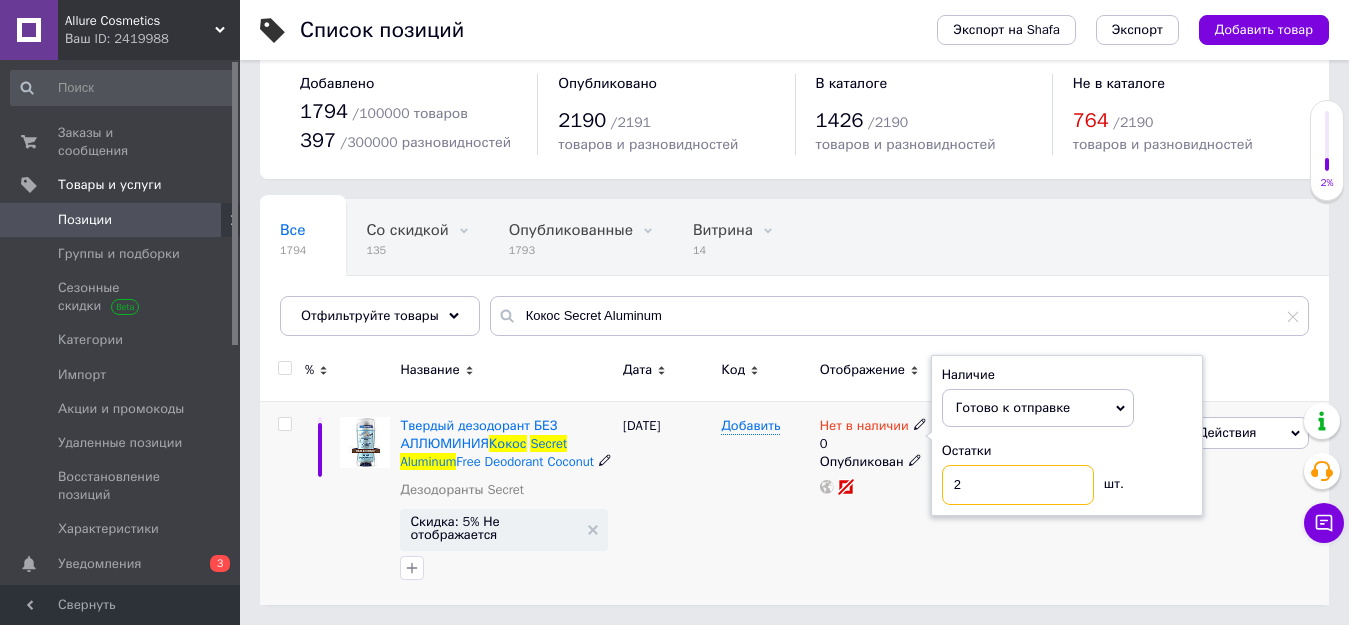type on "2" 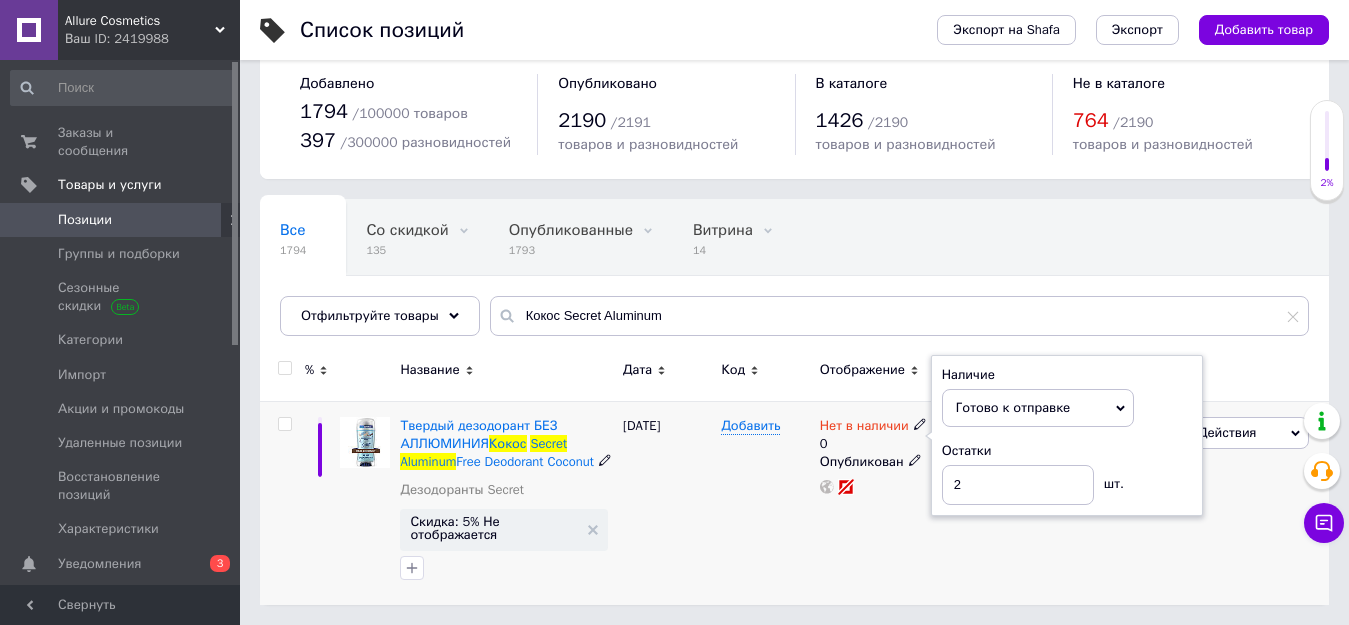 click on "Добавить" at bounding box center [765, 502] 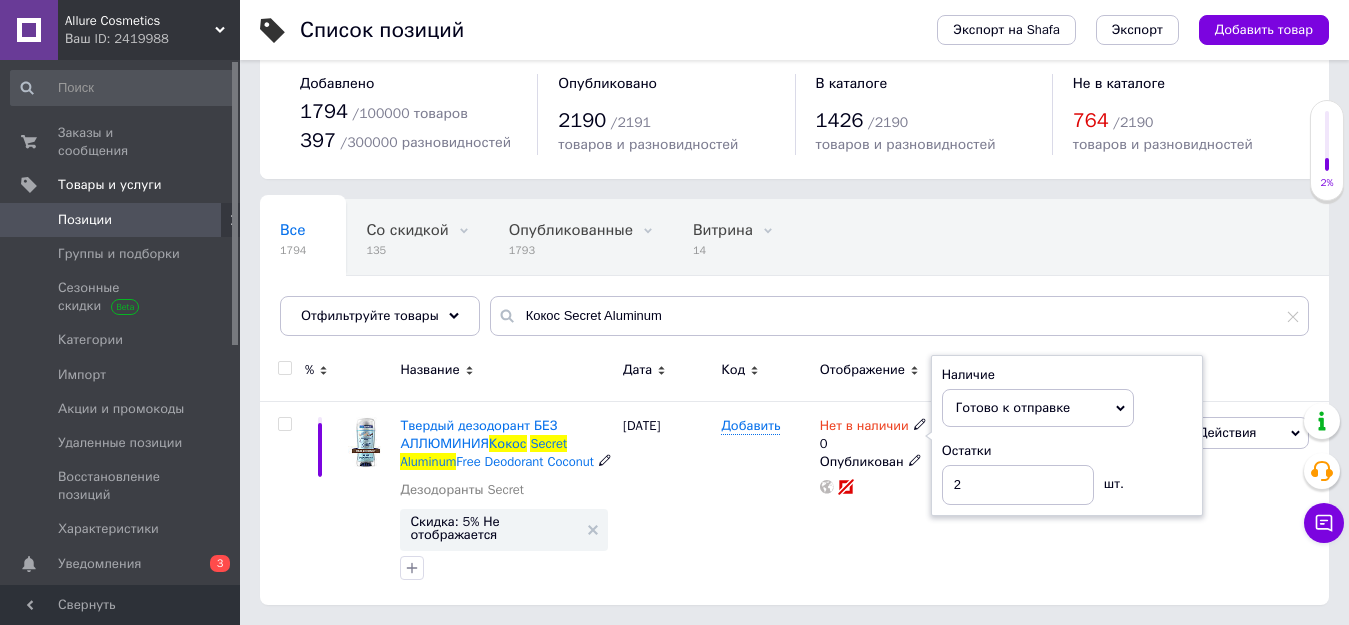 scroll, scrollTop: 30, scrollLeft: 0, axis: vertical 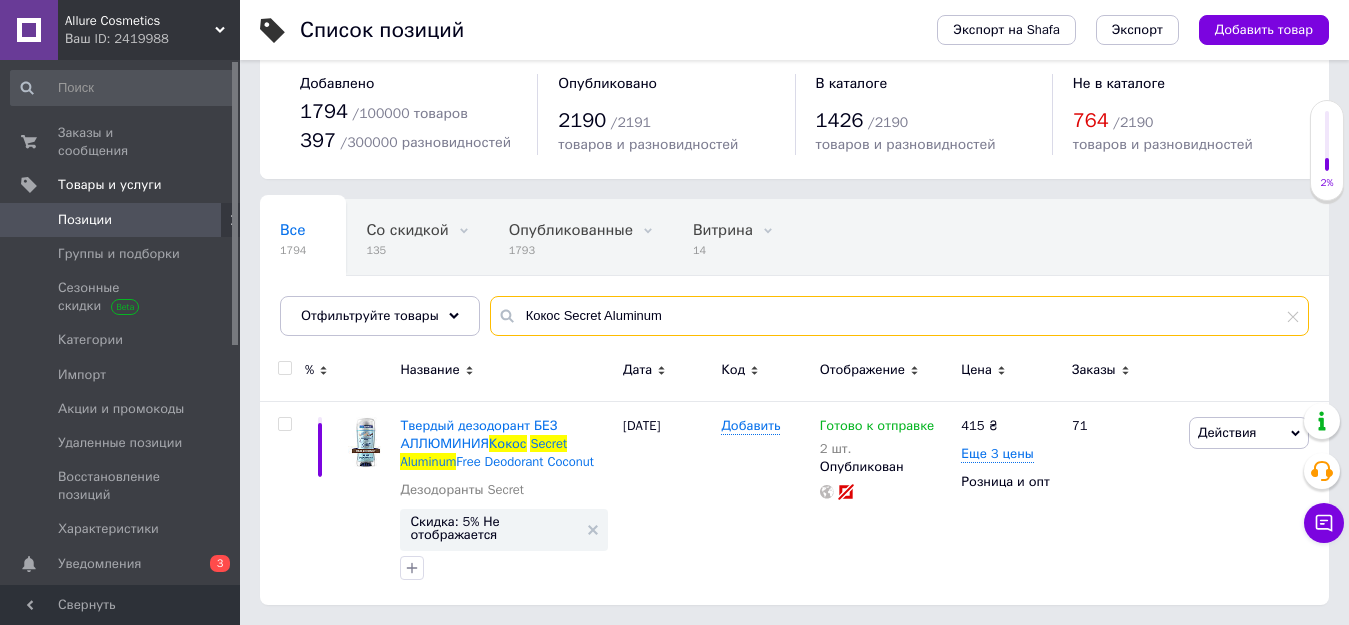 drag, startPoint x: 678, startPoint y: 323, endPoint x: 473, endPoint y: 311, distance: 205.35092 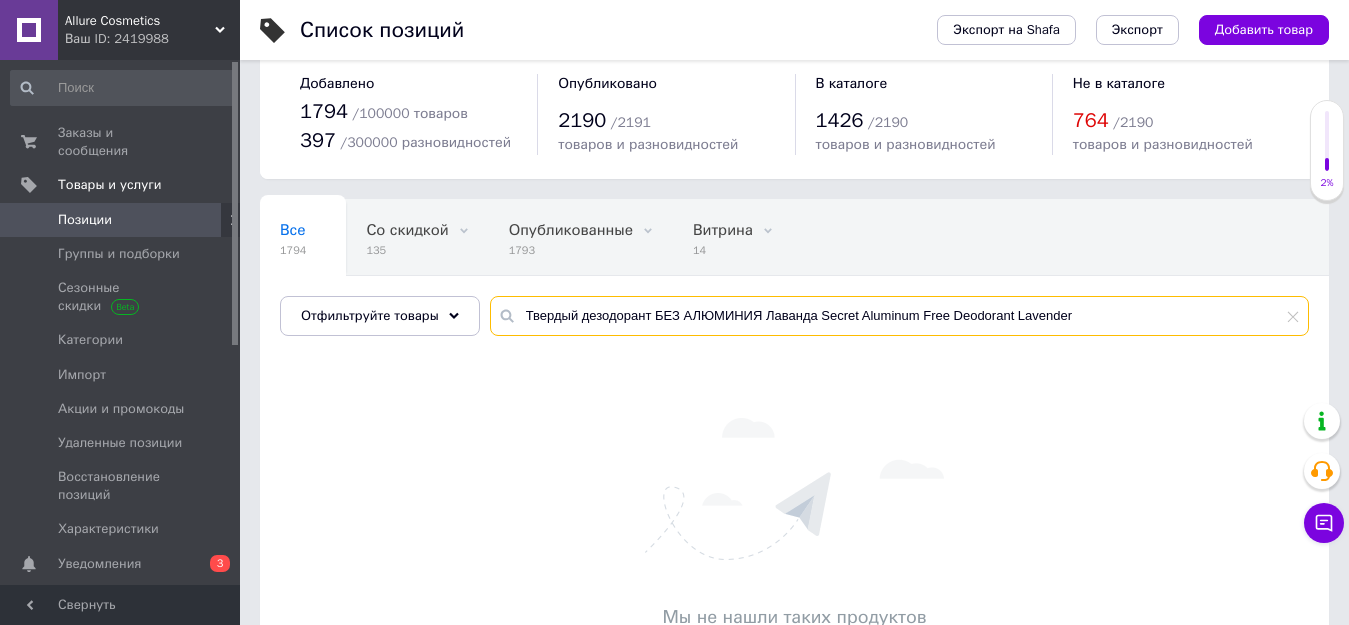 drag, startPoint x: 759, startPoint y: 312, endPoint x: 1349, endPoint y: 337, distance: 590.5294 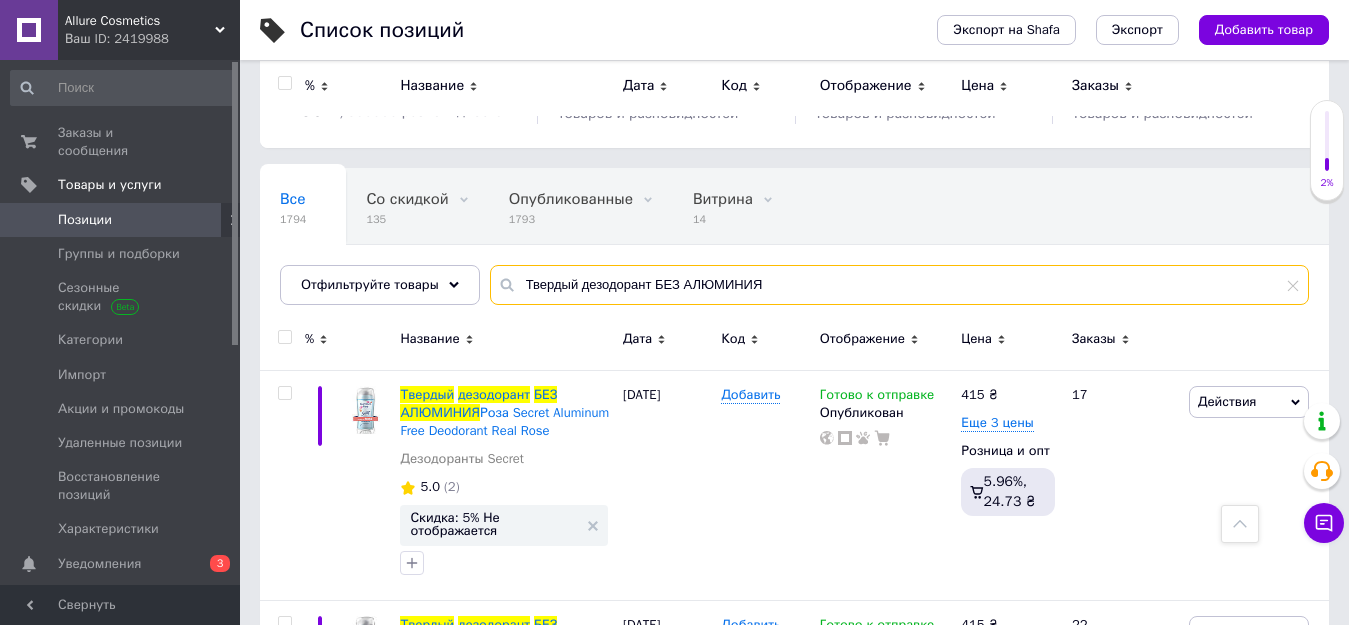 scroll, scrollTop: 0, scrollLeft: 0, axis: both 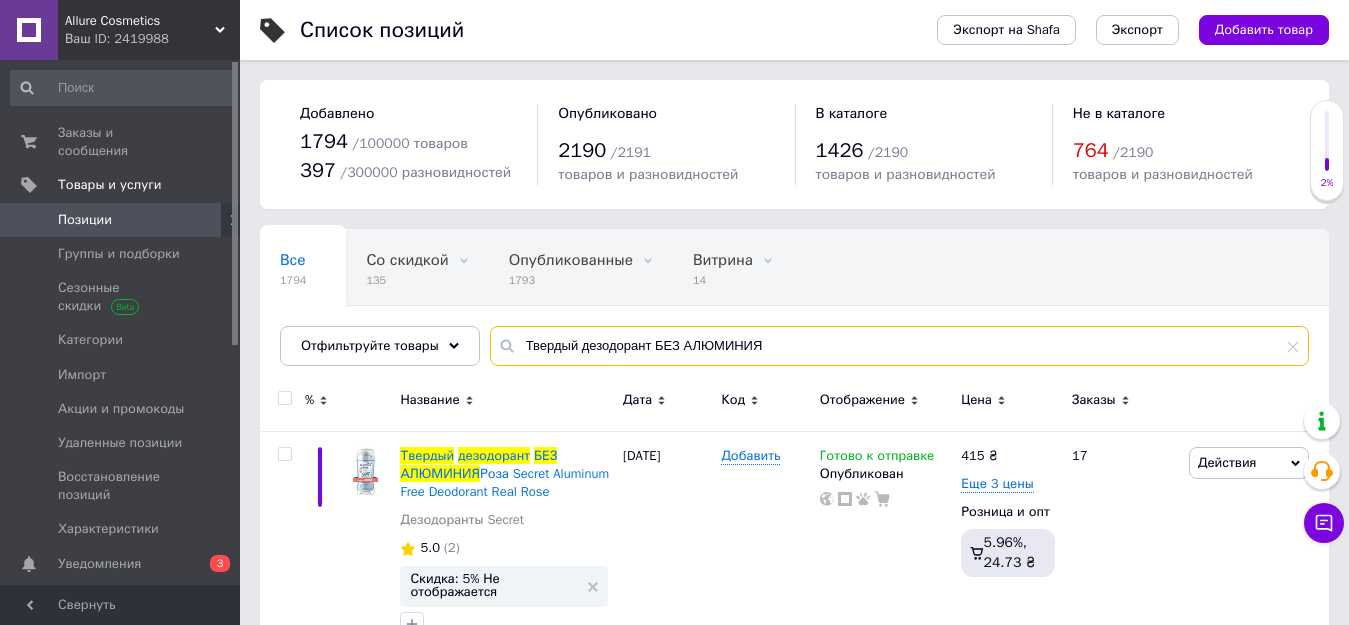 drag, startPoint x: 648, startPoint y: 346, endPoint x: 886, endPoint y: 349, distance: 238.0189 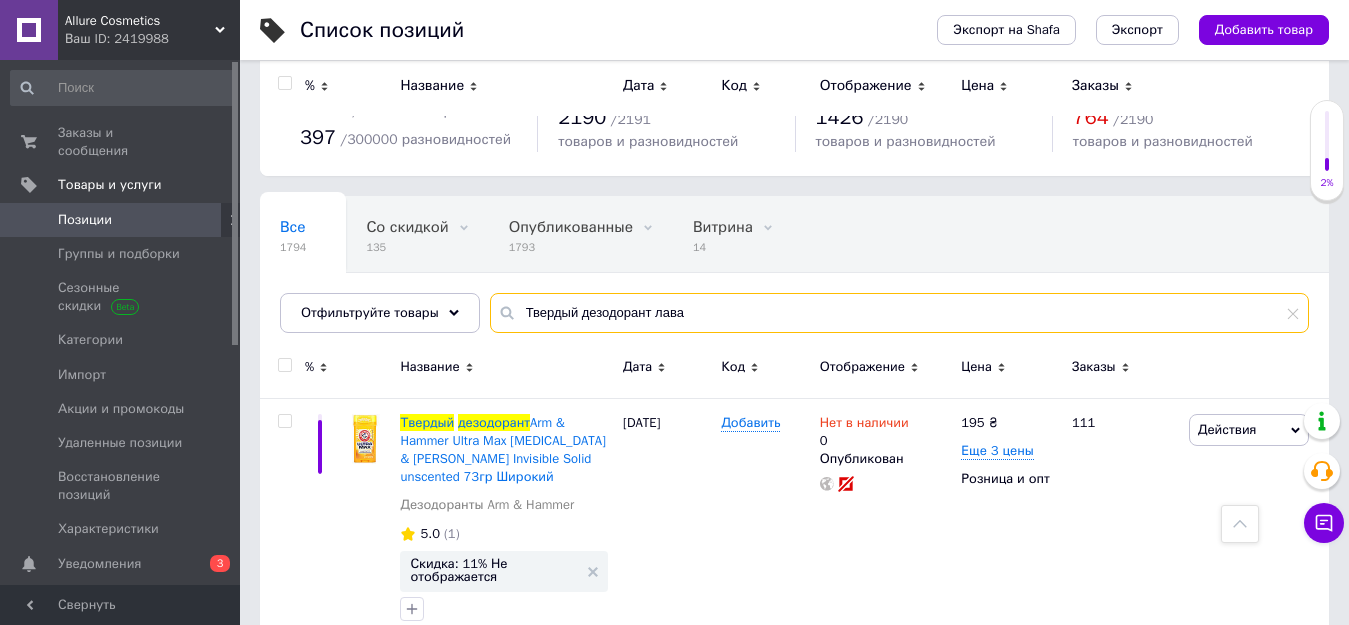 scroll, scrollTop: 0, scrollLeft: 0, axis: both 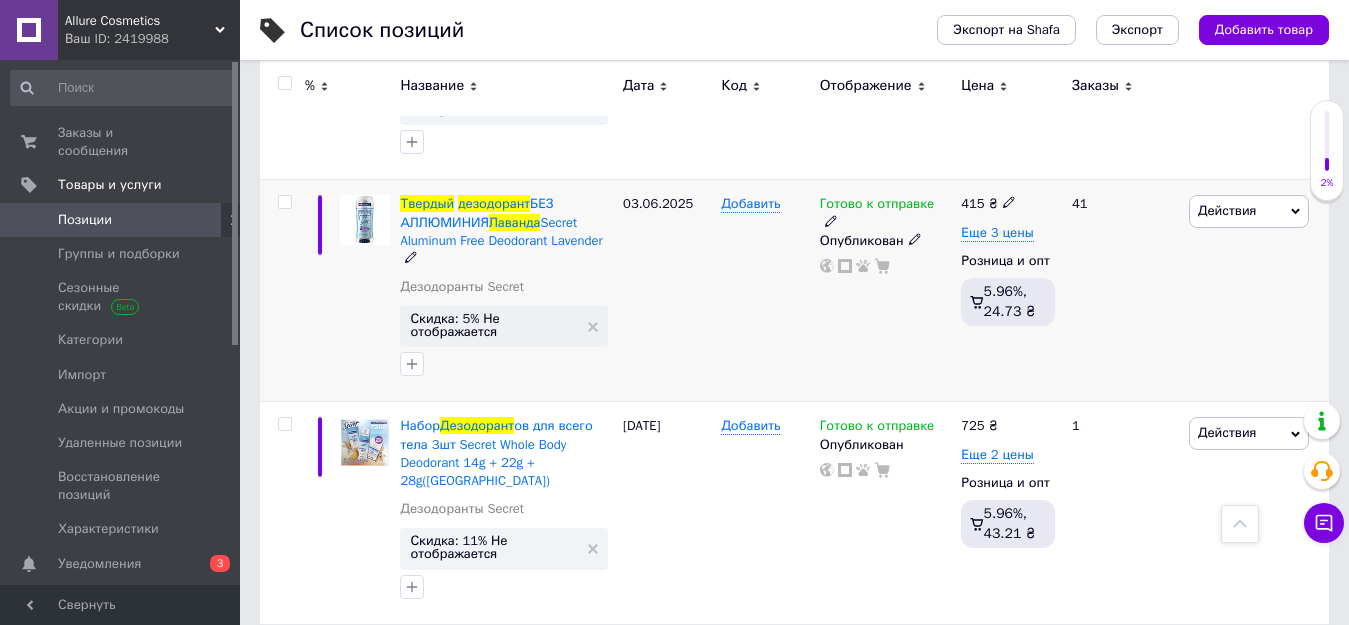 type on "Твердый дезодорант лаванда" 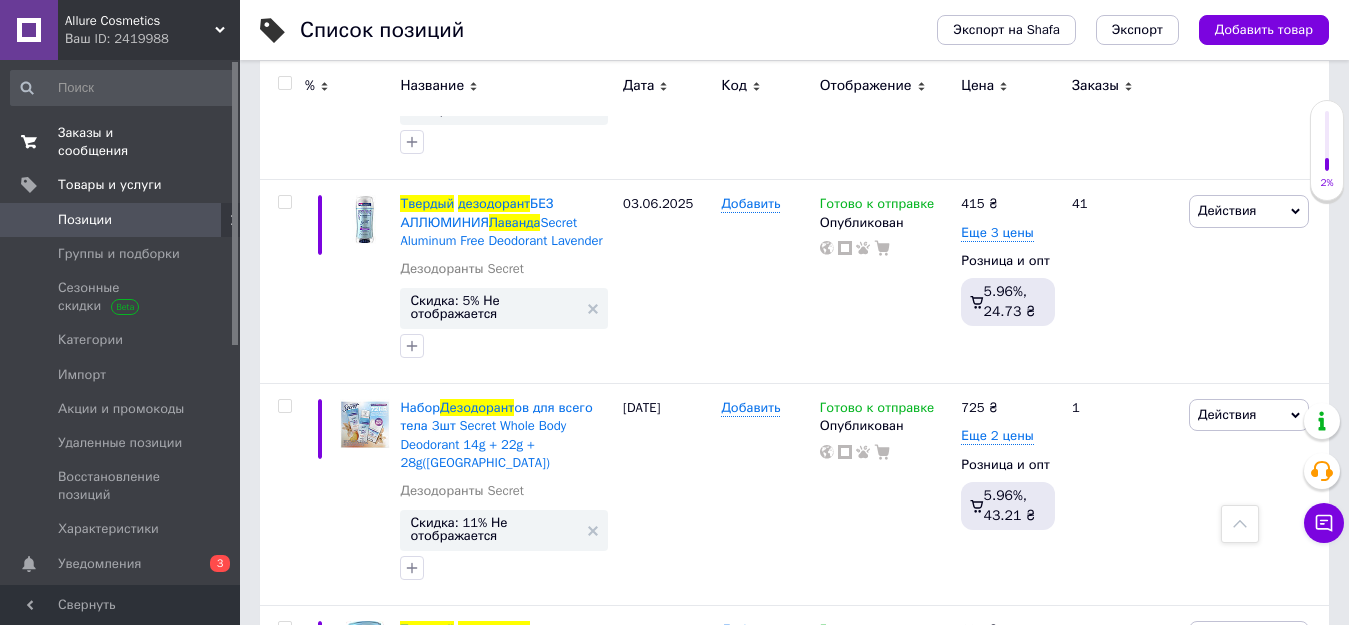 click on "Заказы и сообщения" at bounding box center [121, 142] 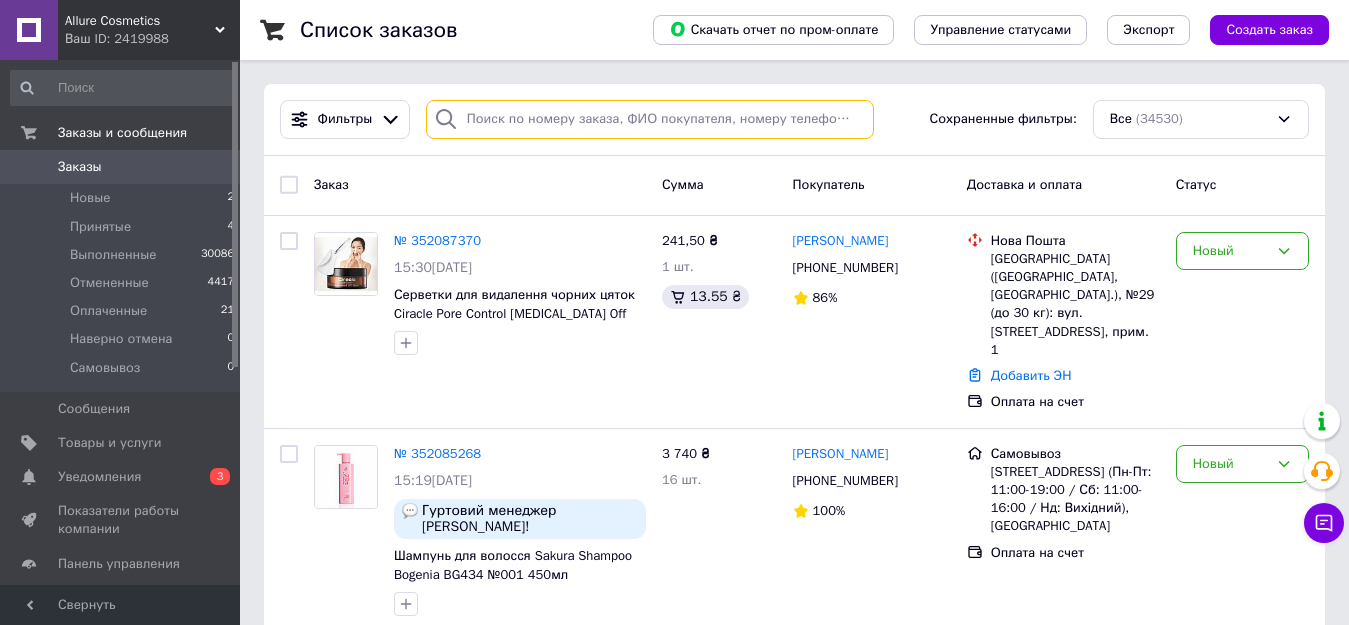 click at bounding box center (650, 119) 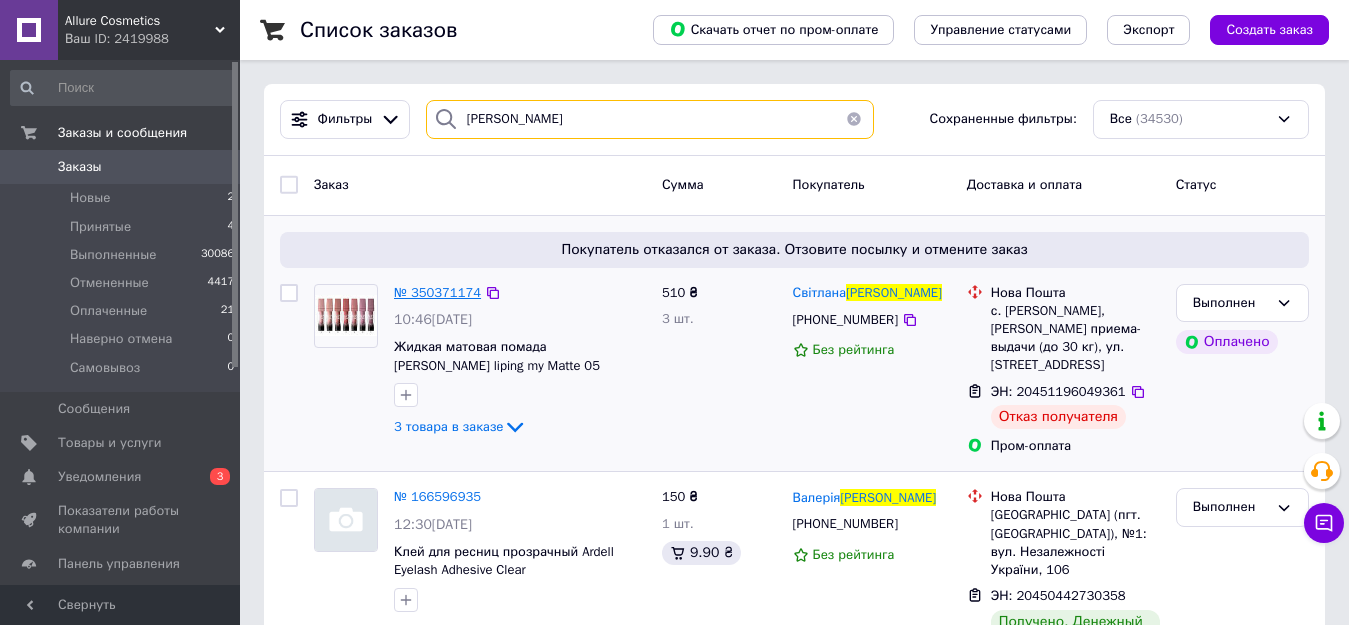 type on "[PERSON_NAME]" 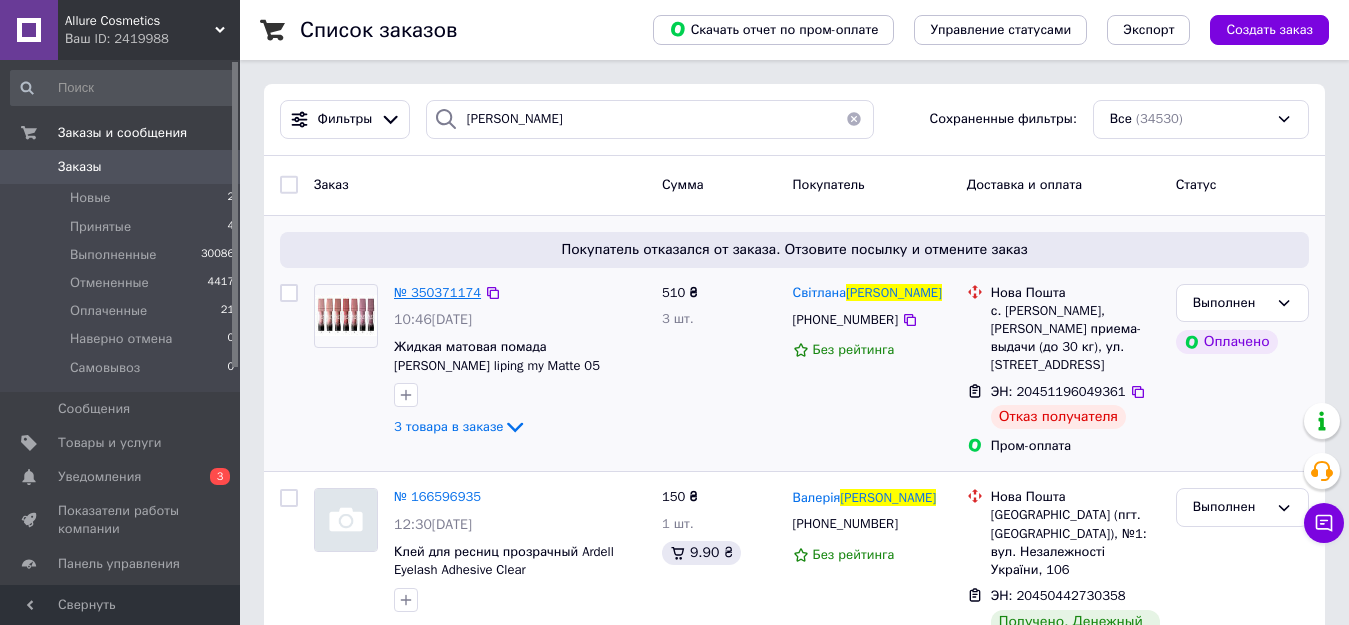 click on "№ 350371174" at bounding box center [437, 292] 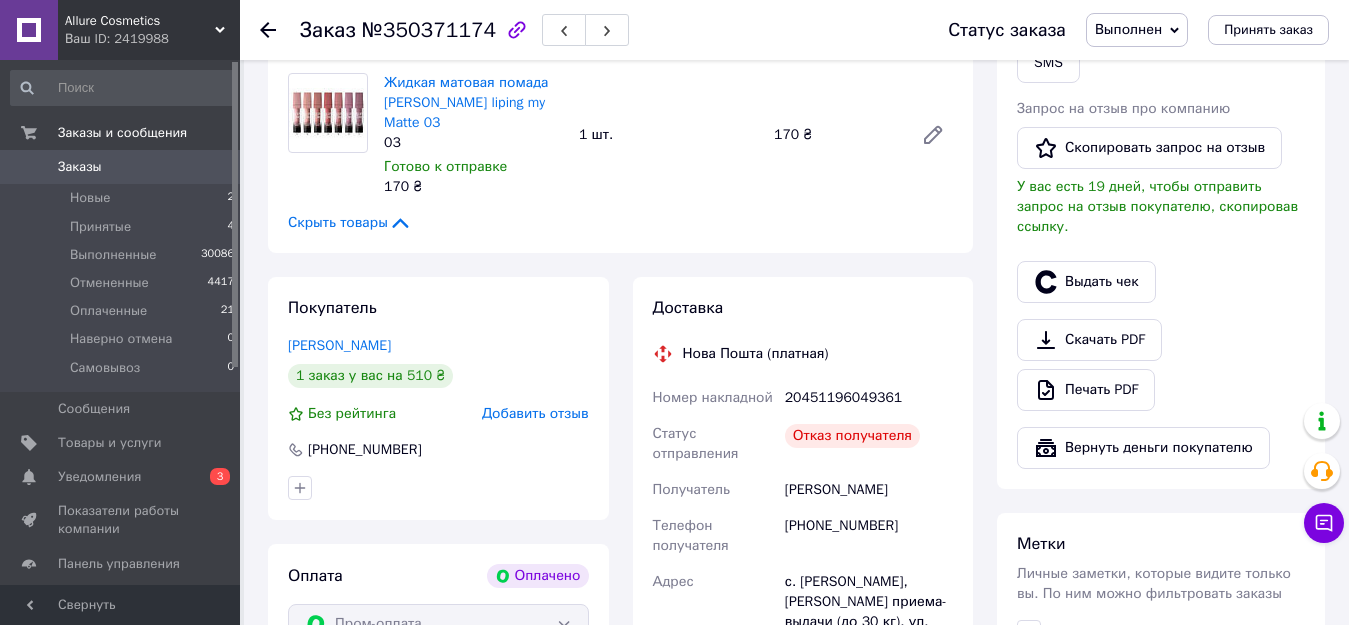scroll, scrollTop: 700, scrollLeft: 0, axis: vertical 